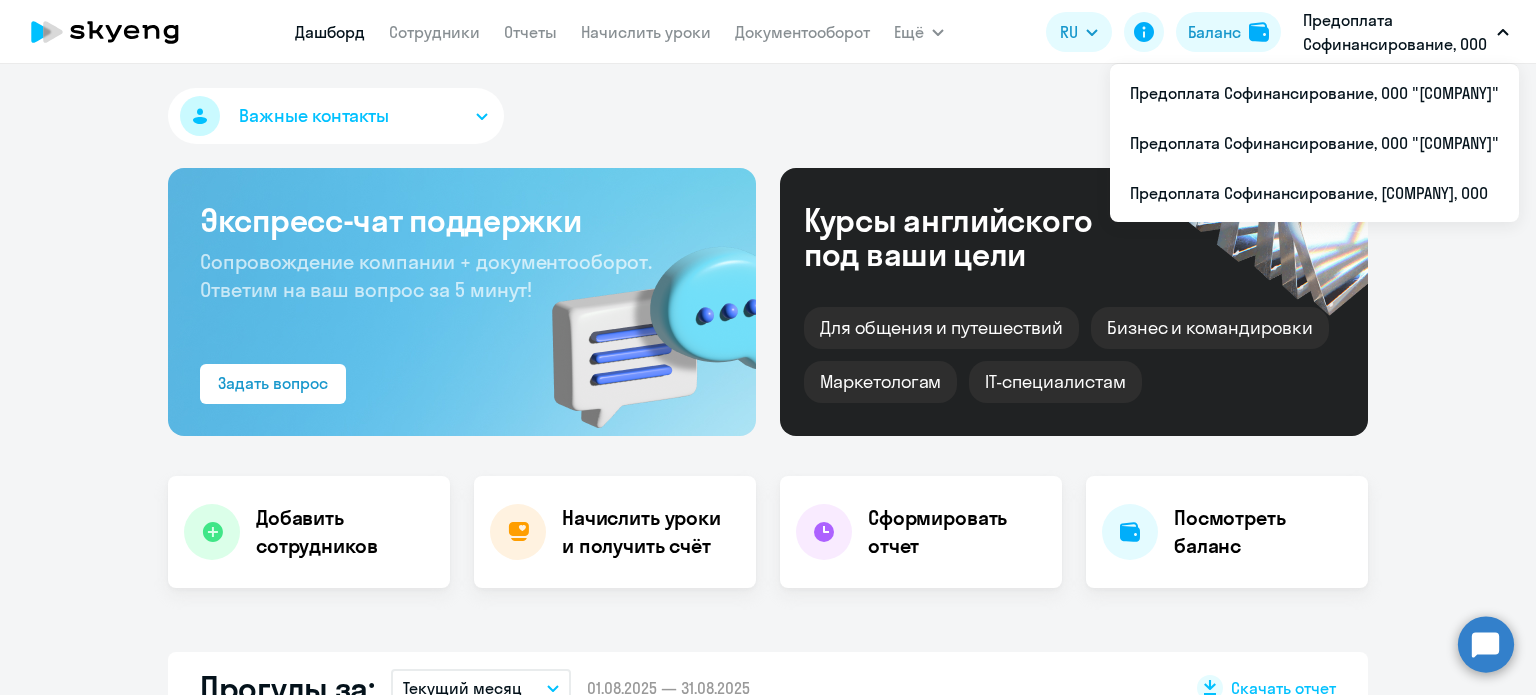 scroll, scrollTop: 0, scrollLeft: 0, axis: both 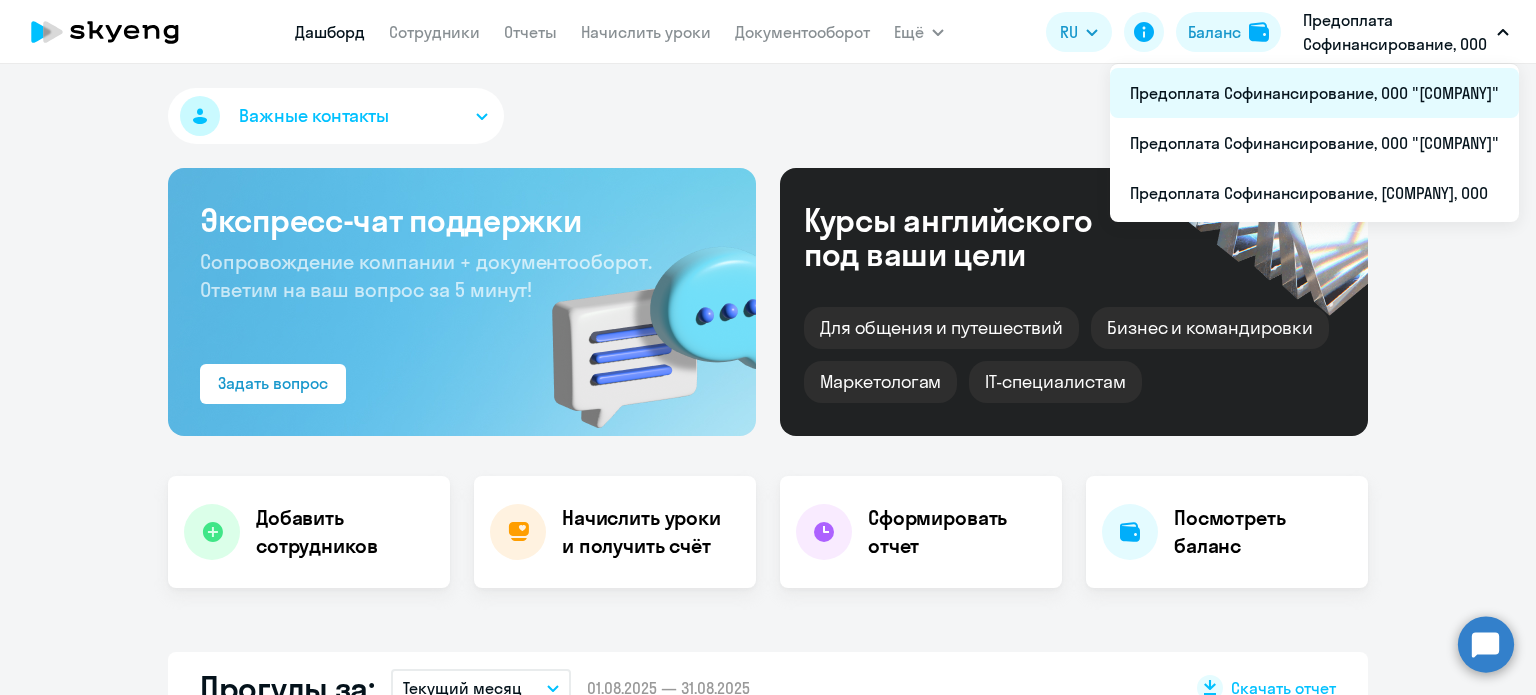 select on "30" 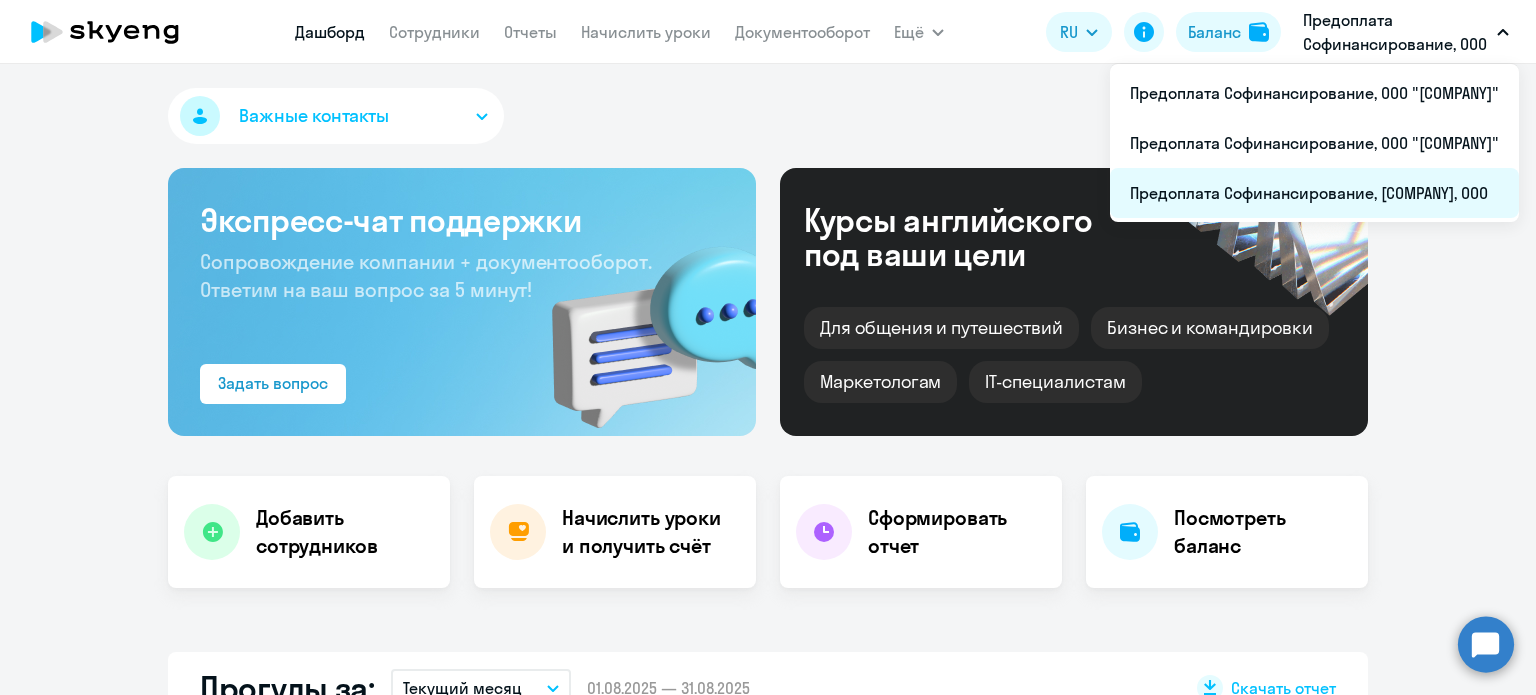 click on "Предоплата Софинансирование, [COMPANY], ООО" at bounding box center [1314, 193] 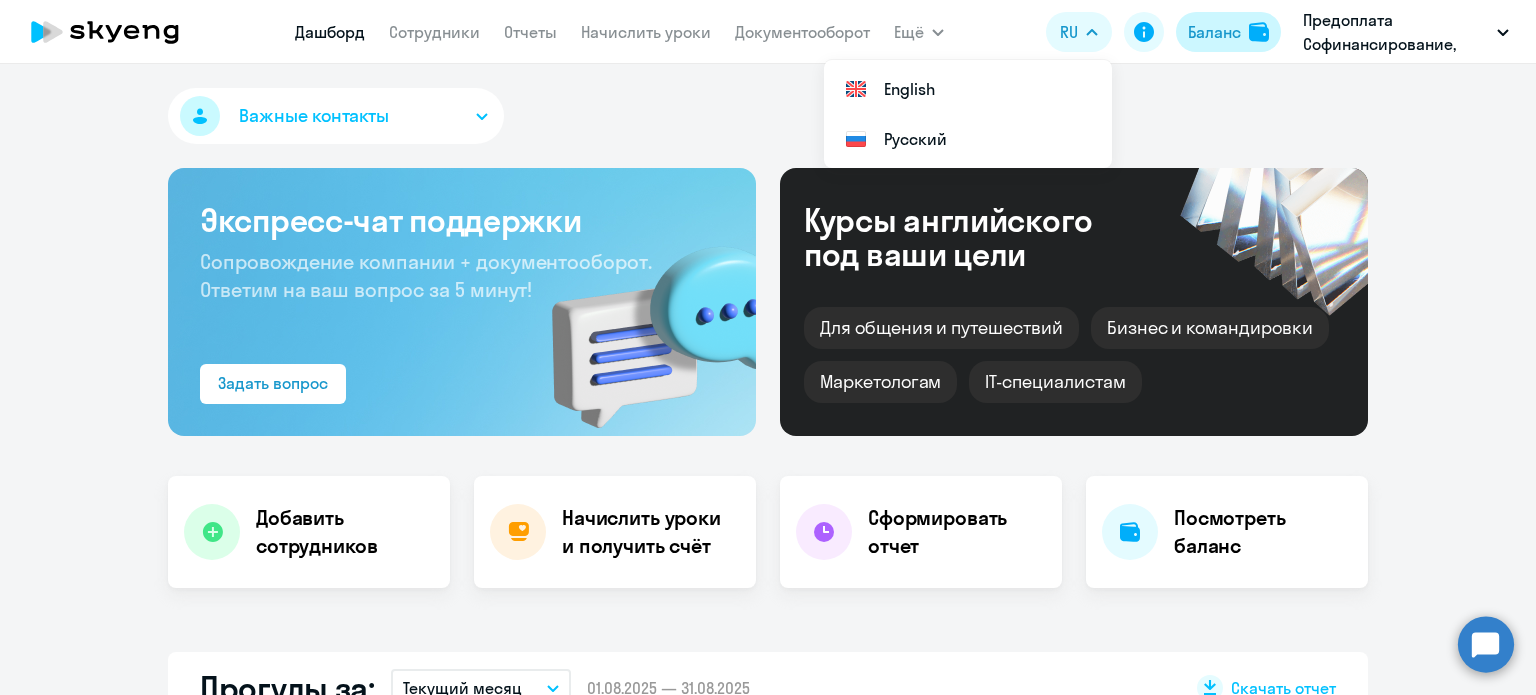 click on "Баланс" 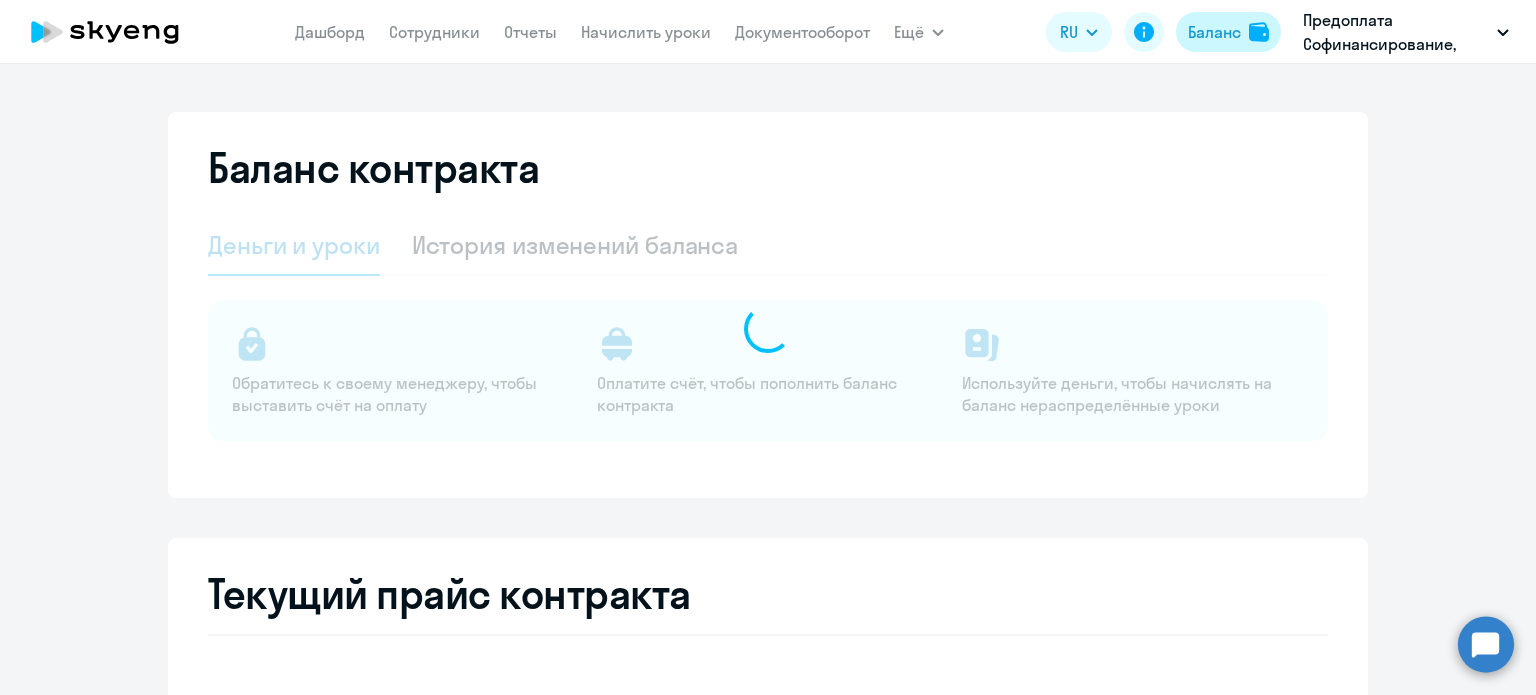 select on "english_adult_not_native_speaker" 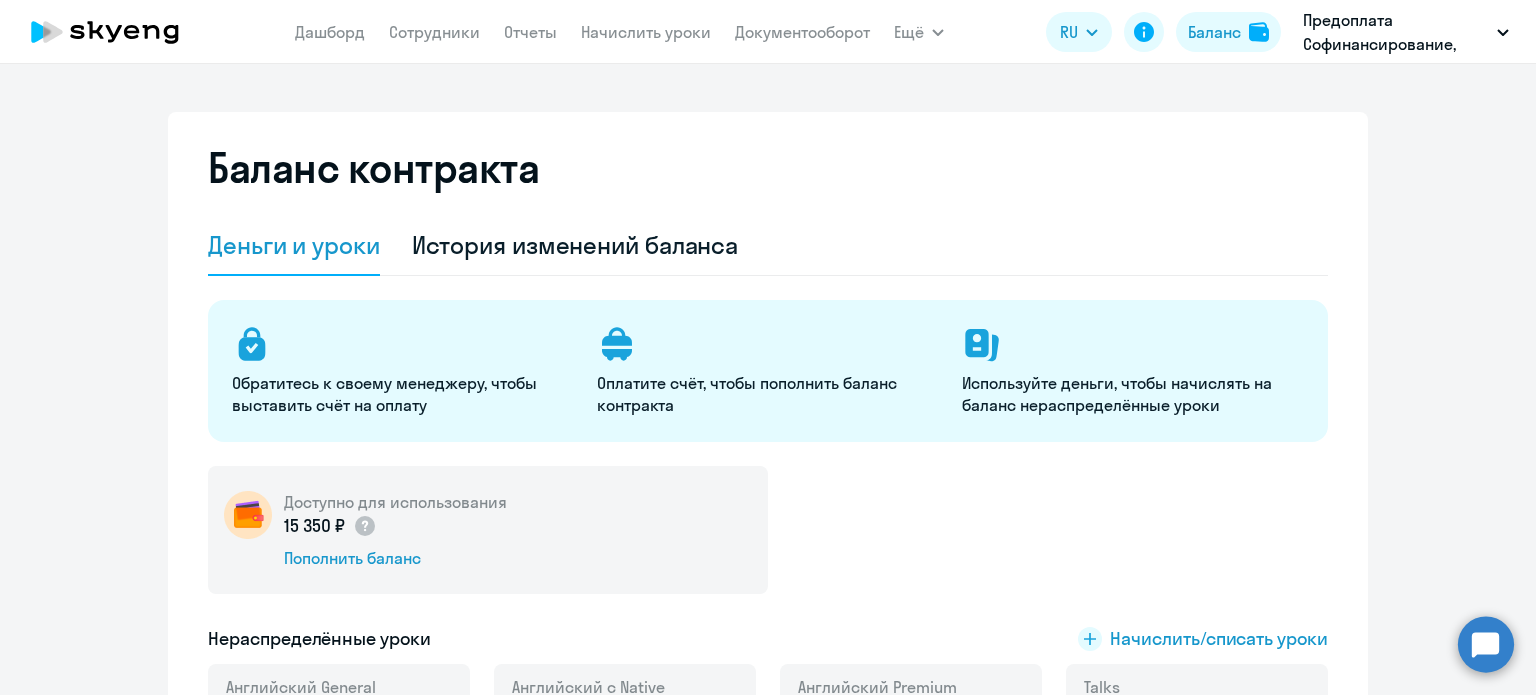 type 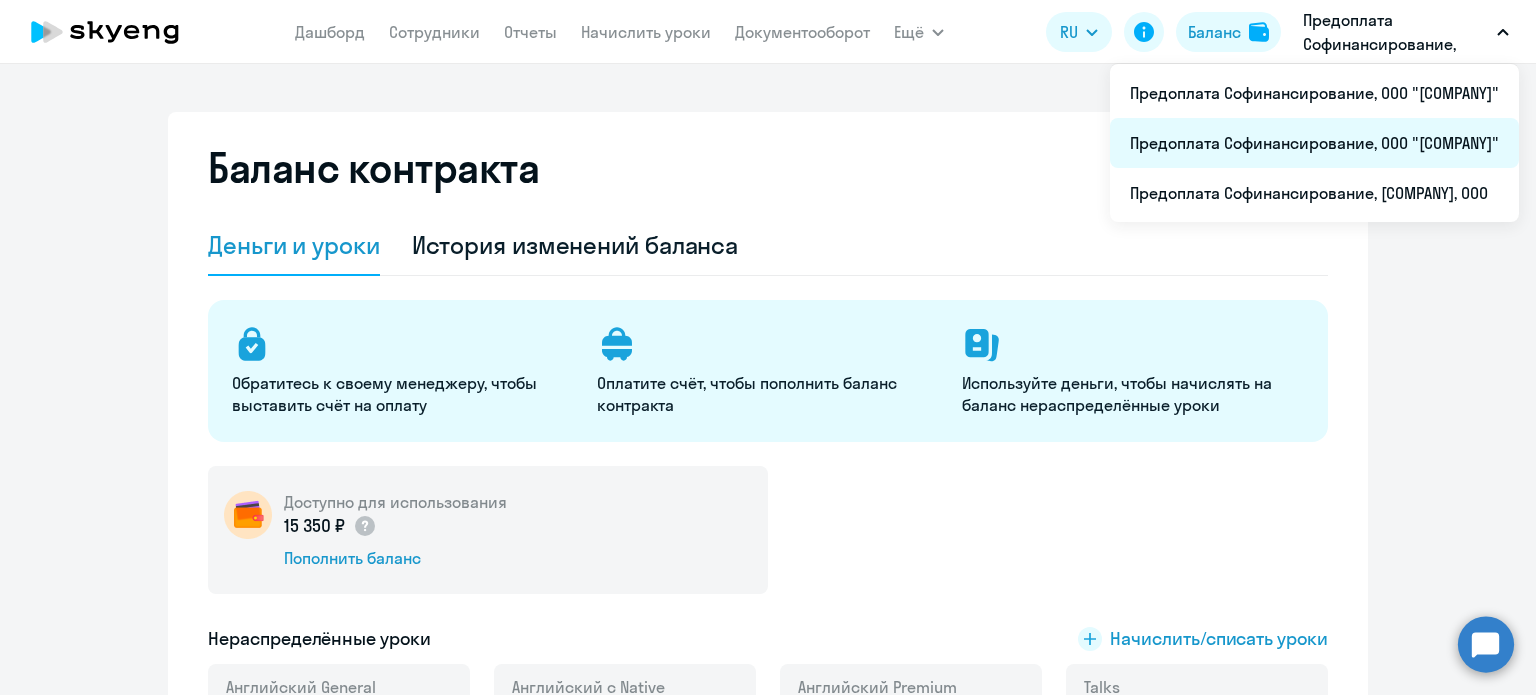 click on "Предоплата Софинансирование, ООО "[COMPANY]"" at bounding box center [1314, 143] 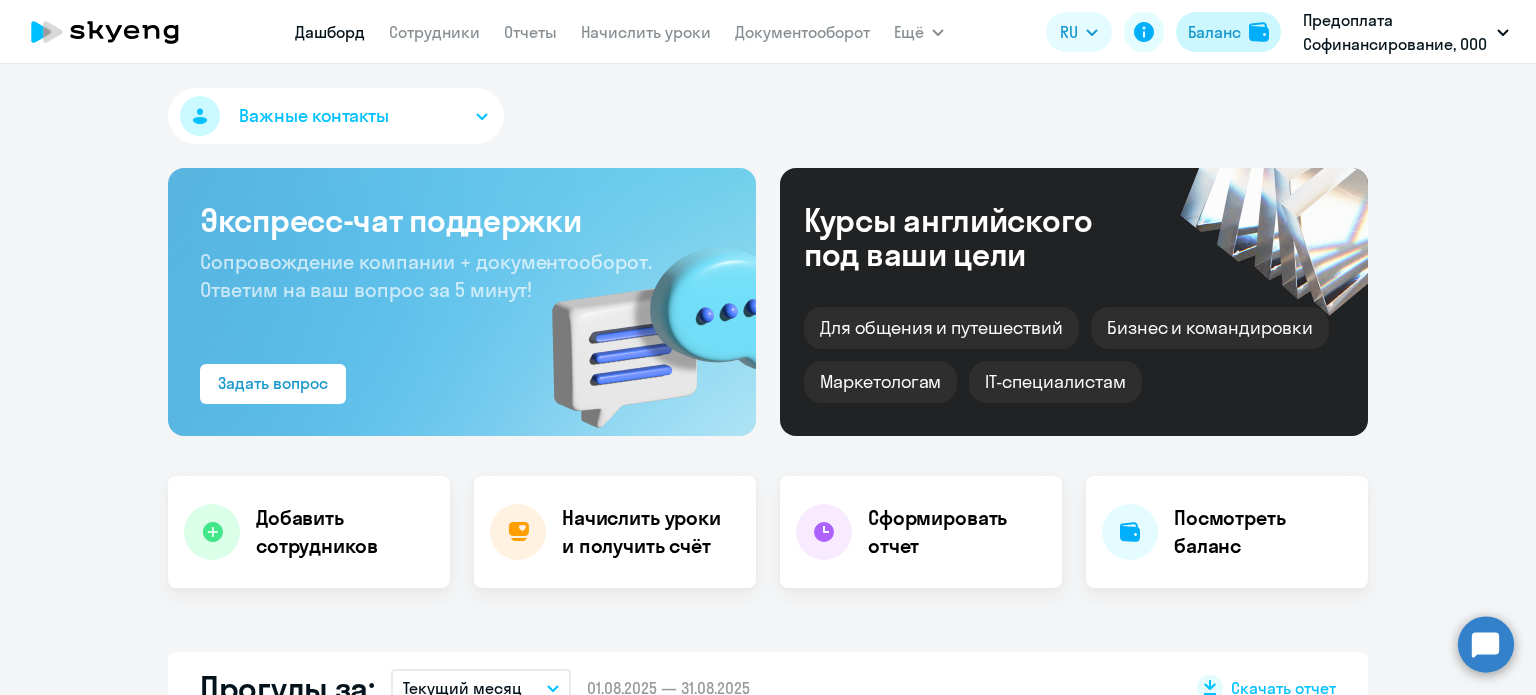 click on "Баланс" 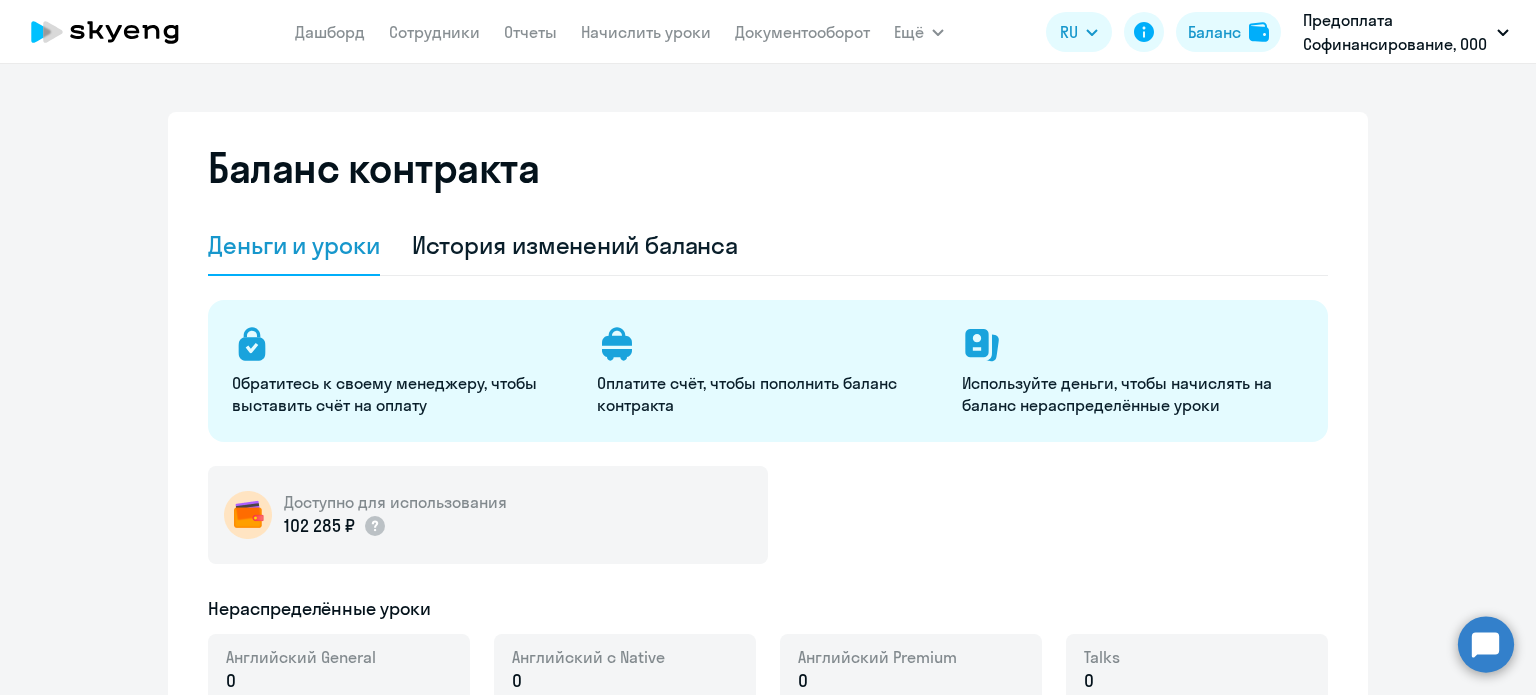 select on "english_adult_not_native_speaker" 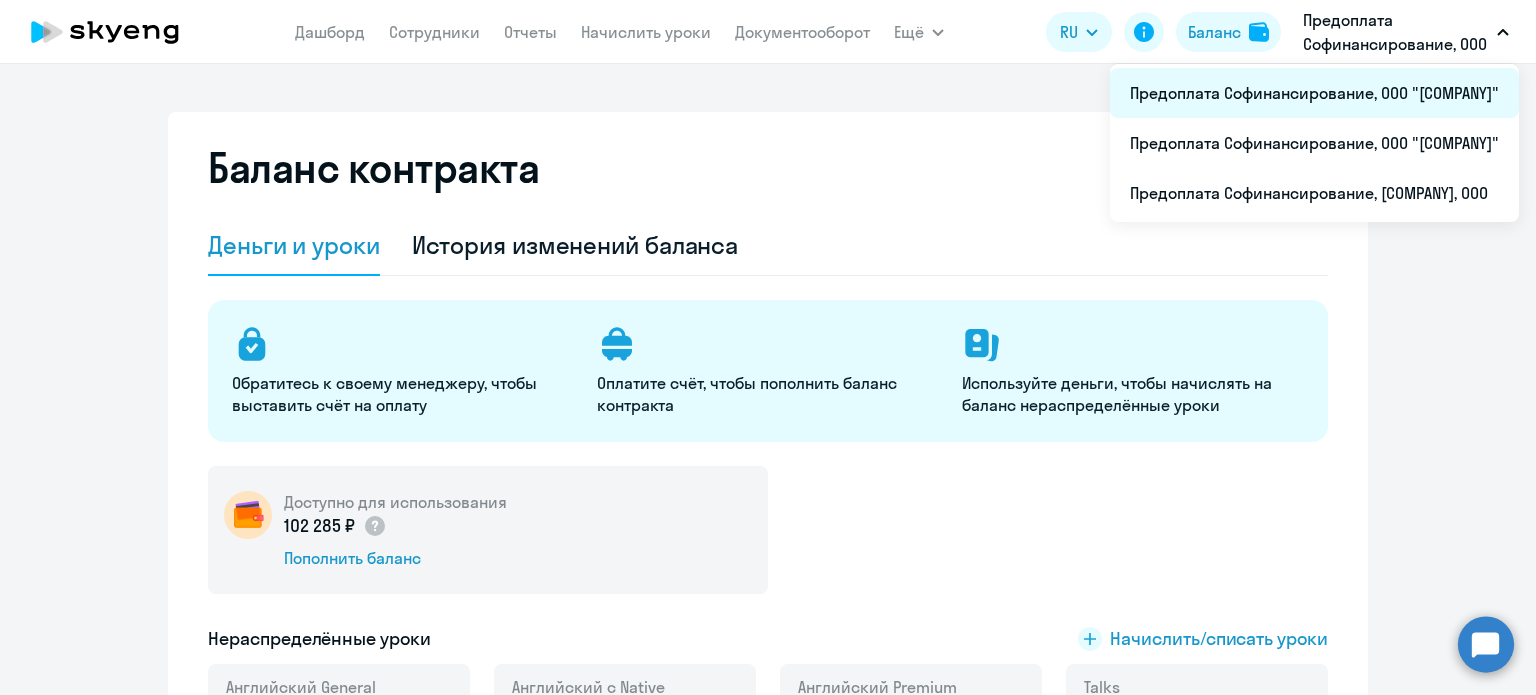 click on "Предоплата Софинансирование, ООО "[COMPANY]"" at bounding box center (1314, 93) 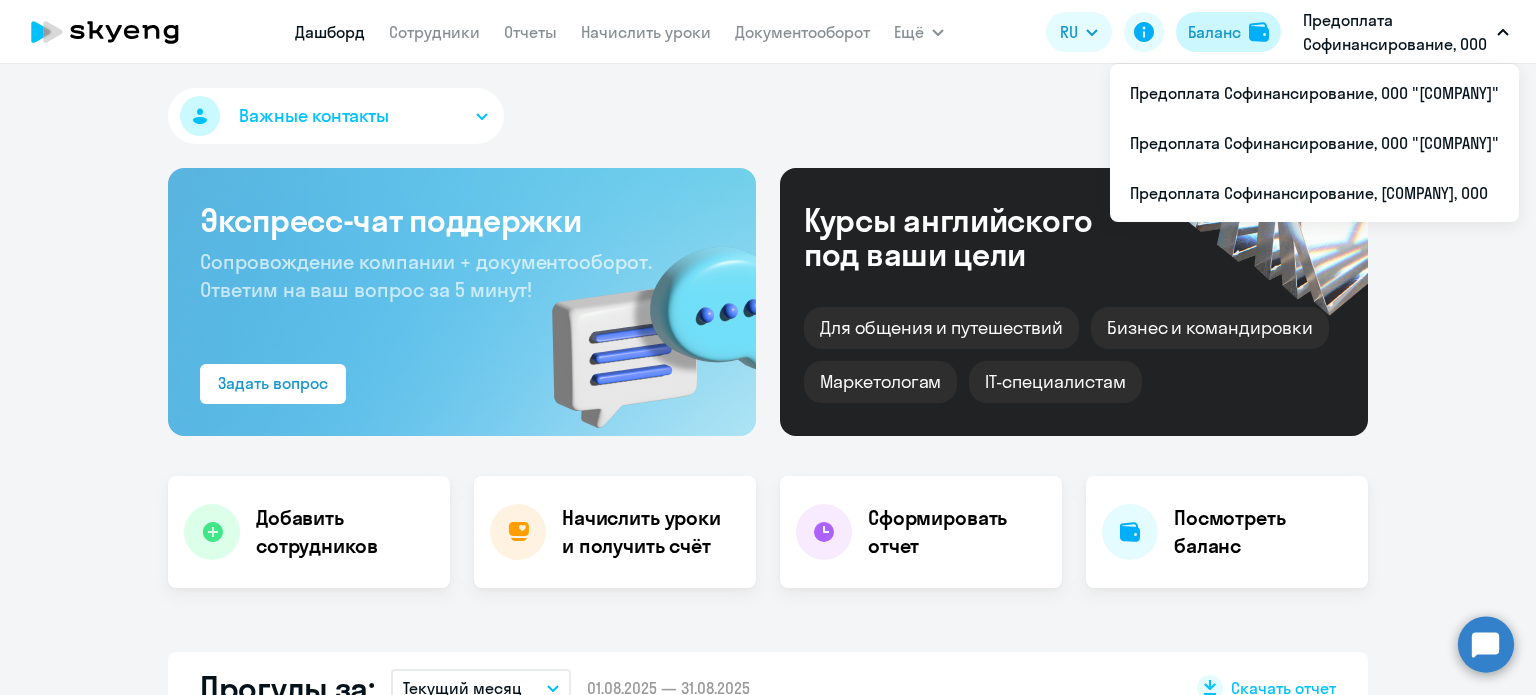 click on "Баланс" 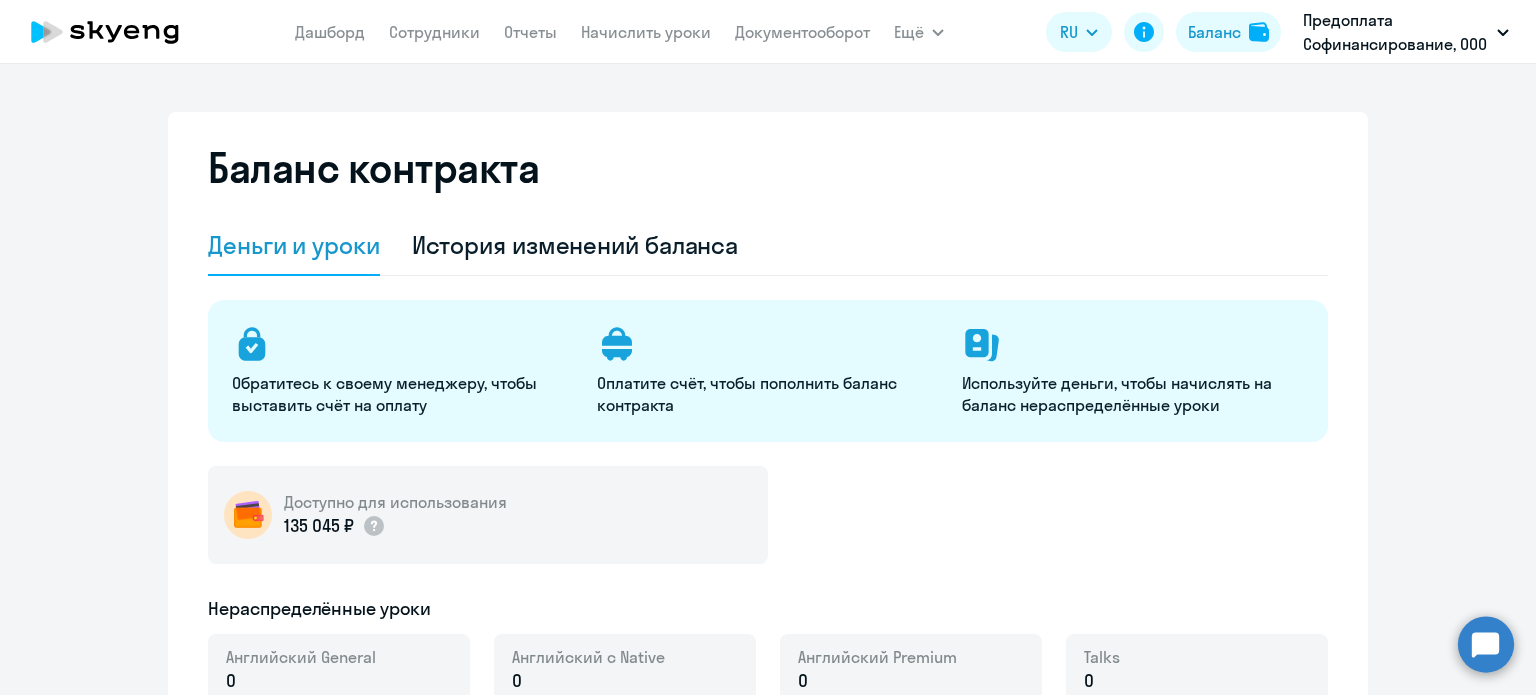 select on "english_adult_not_native_speaker" 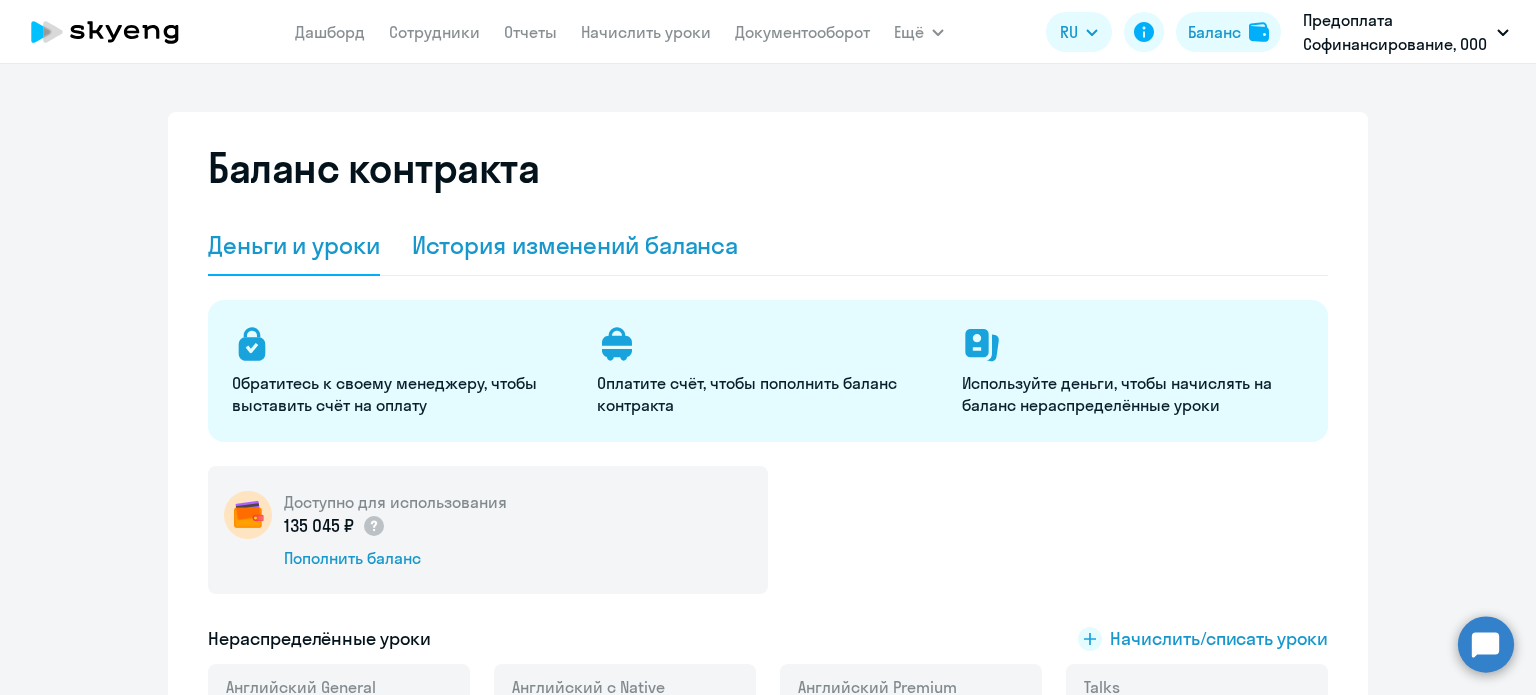 click on "История изменений баланса" 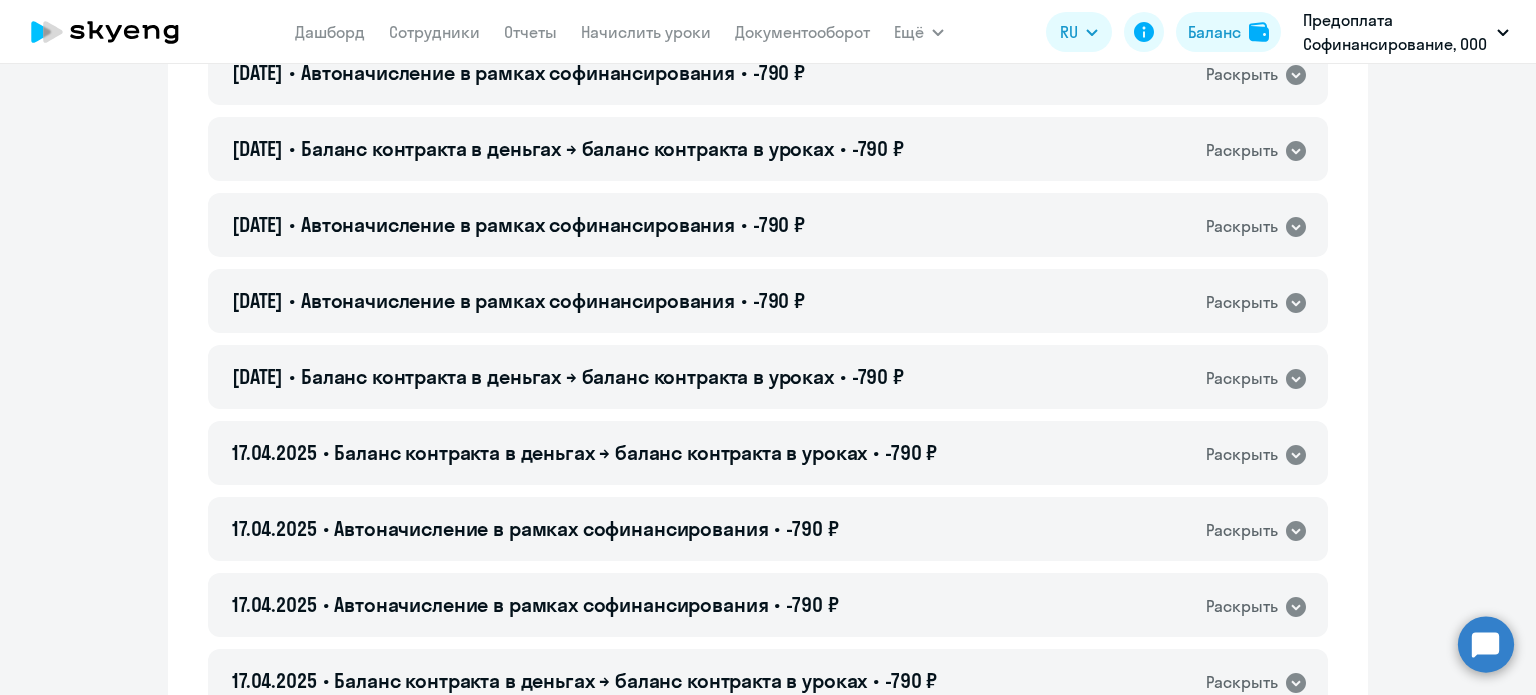 scroll, scrollTop: 13500, scrollLeft: 0, axis: vertical 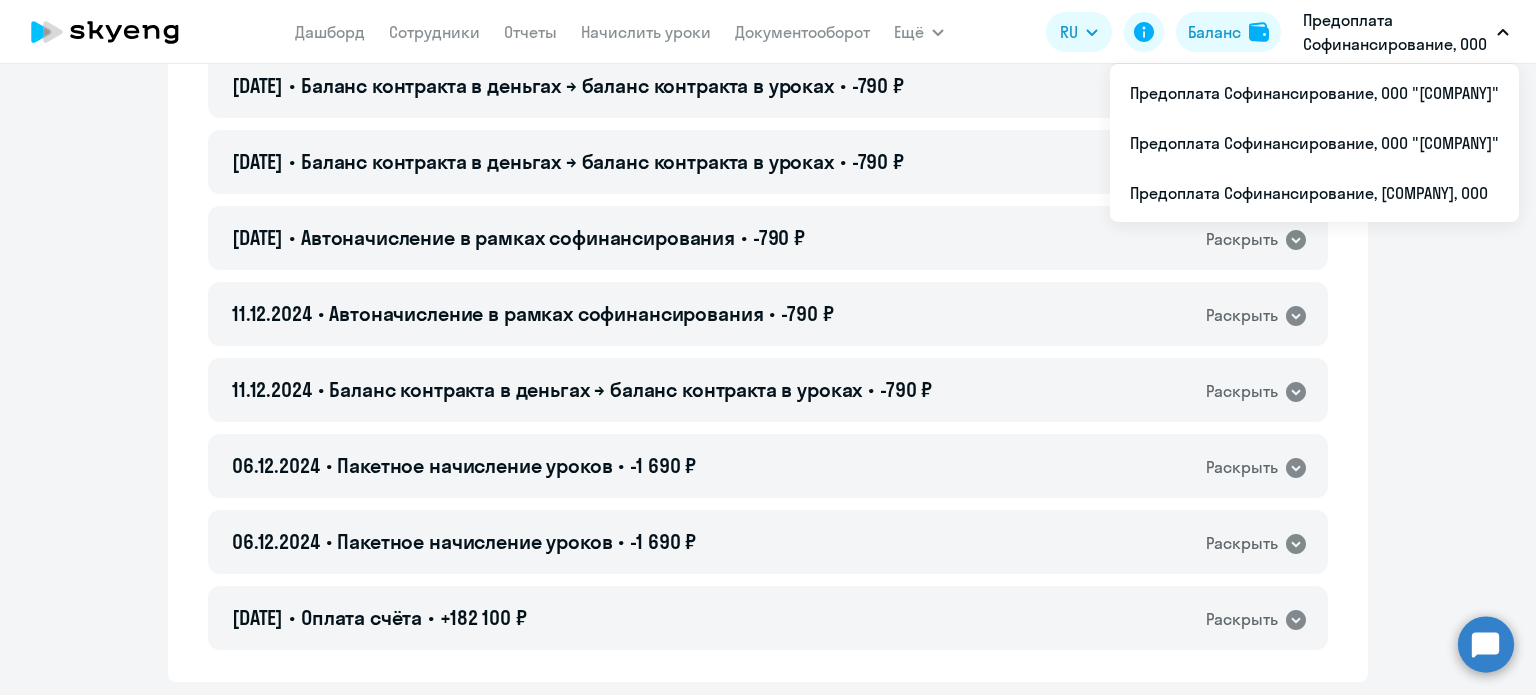 click on "Предоплата Софинансирование, ООО "[COMPANY]"" at bounding box center (1396, 32) 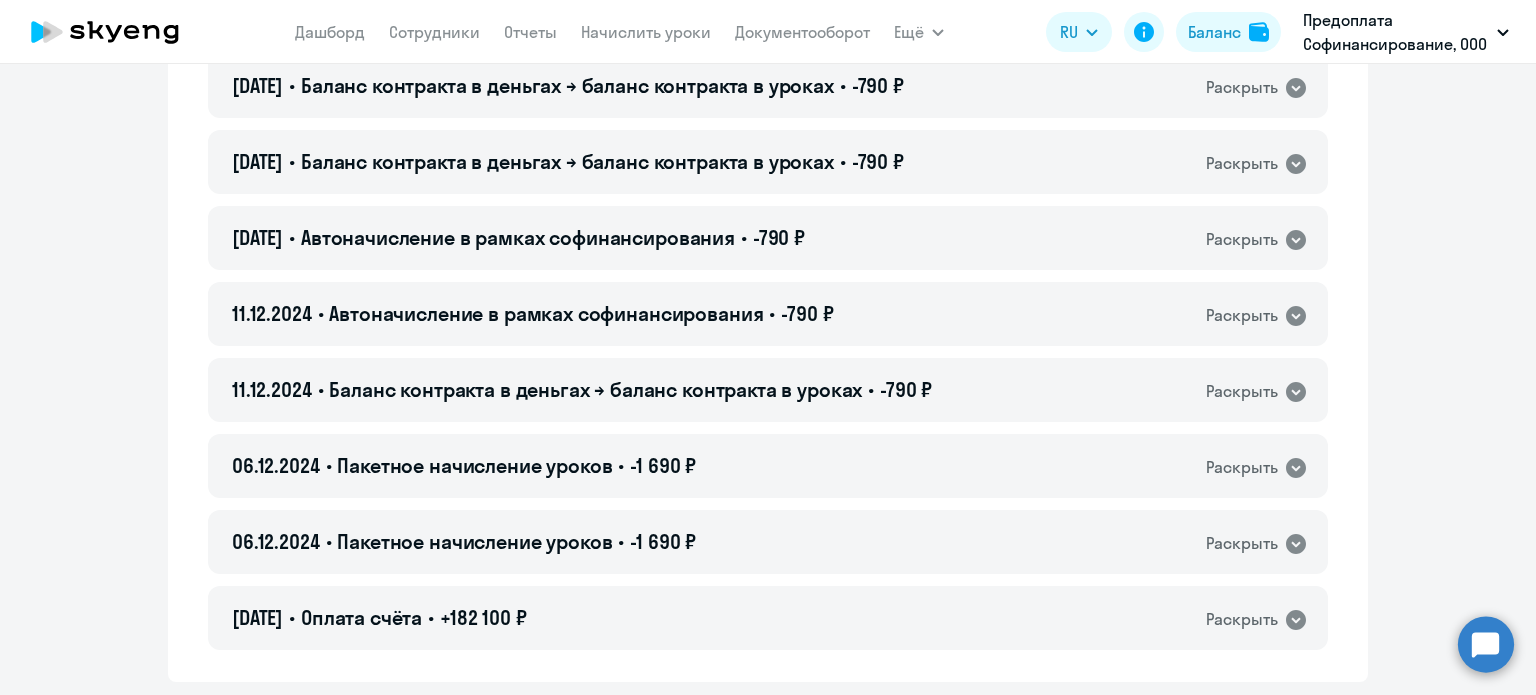 click on "Предоплата Софинансирование, ООО "[COMPANY]"" at bounding box center [1406, 32] 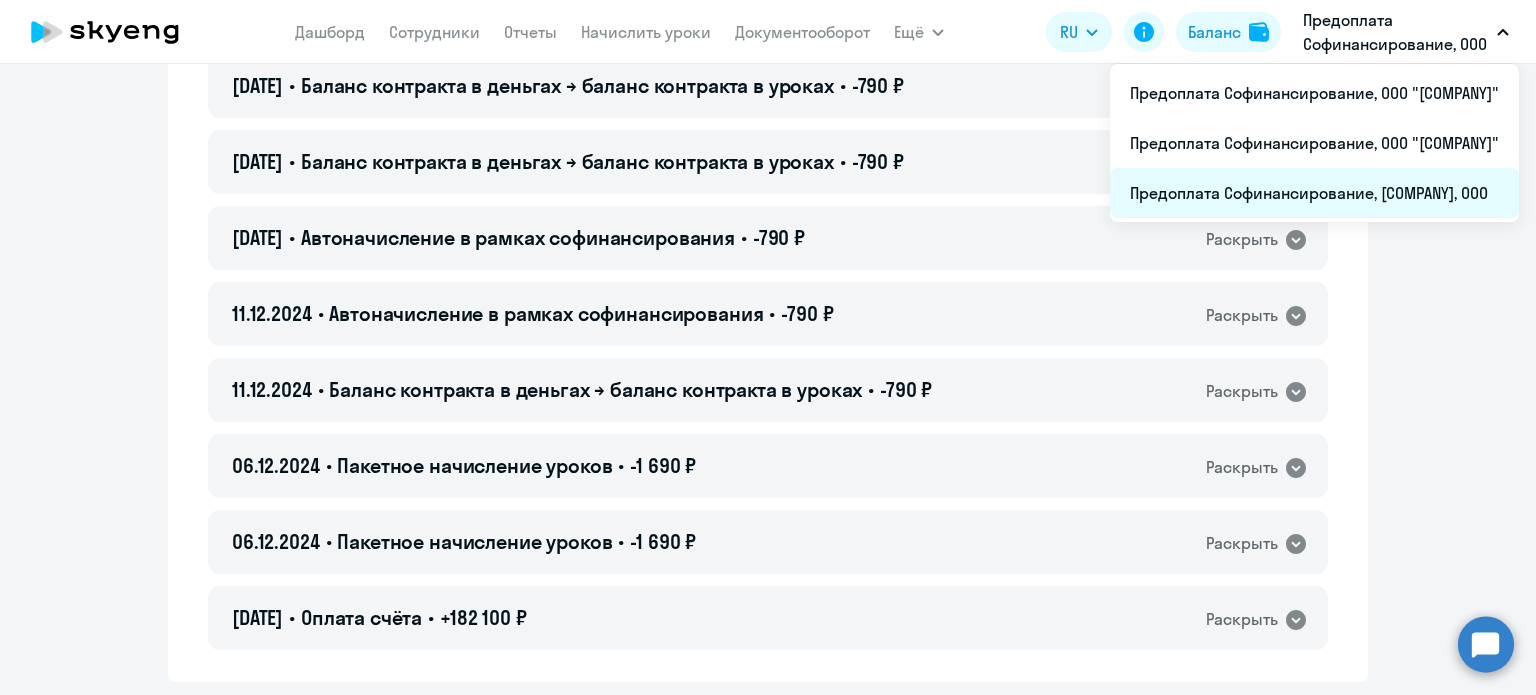 click on "Предоплата Софинансирование, [COMPANY], ООО" at bounding box center (1314, 193) 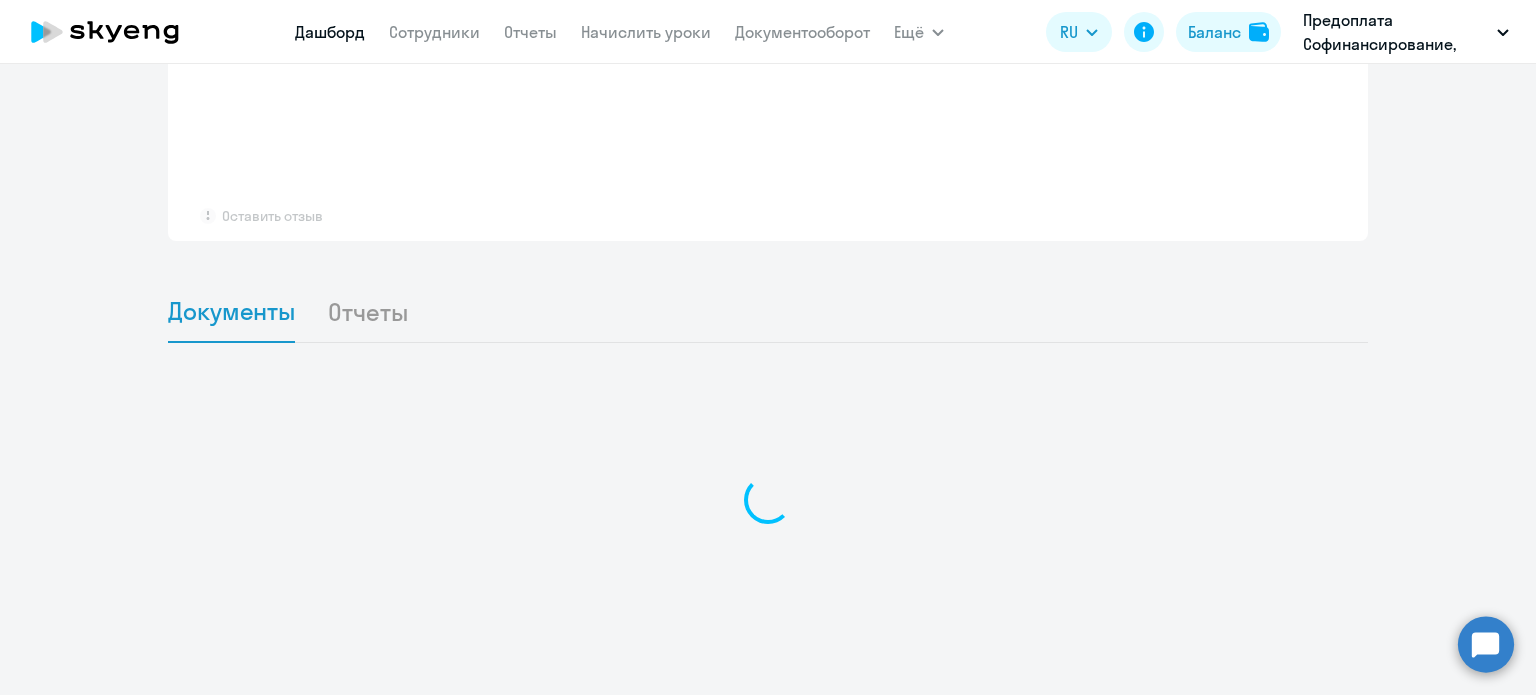 scroll, scrollTop: 1614, scrollLeft: 0, axis: vertical 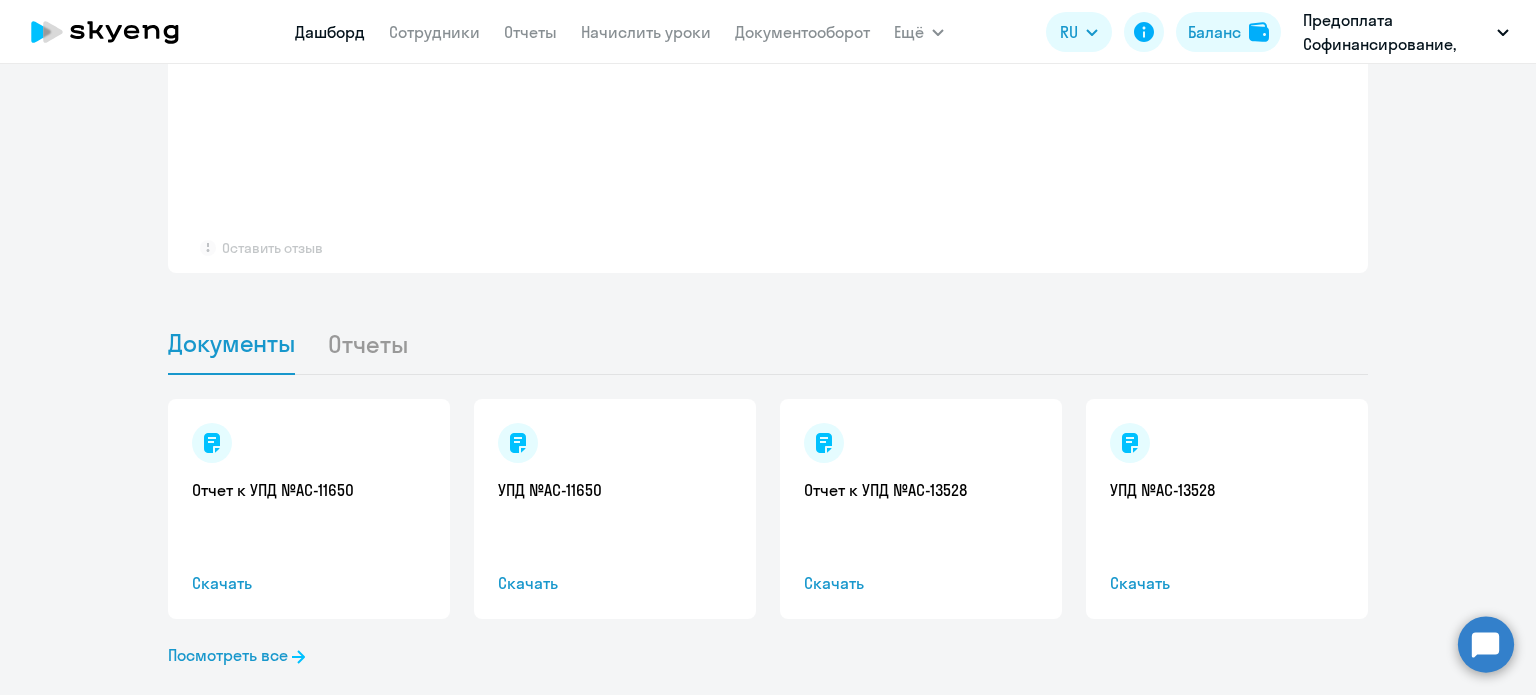select on "30" 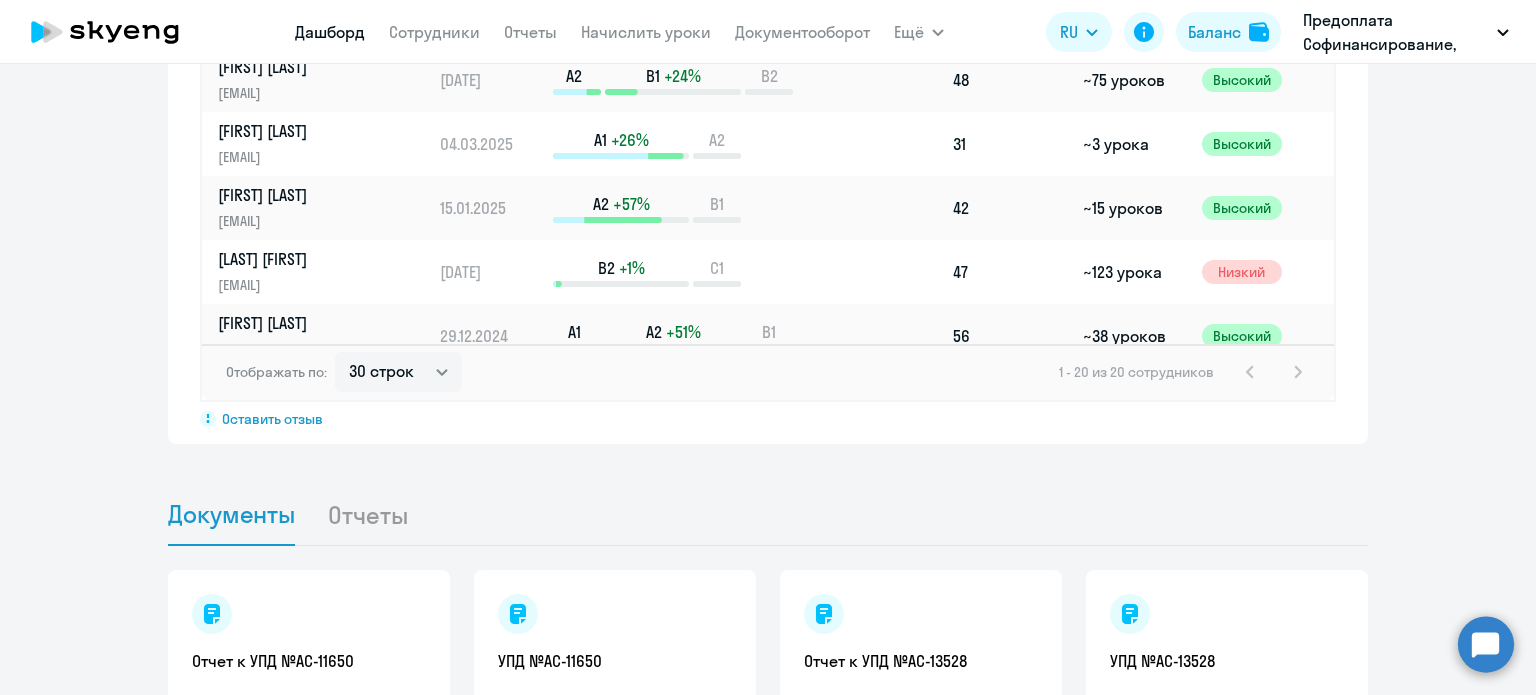 scroll, scrollTop: 1784, scrollLeft: 0, axis: vertical 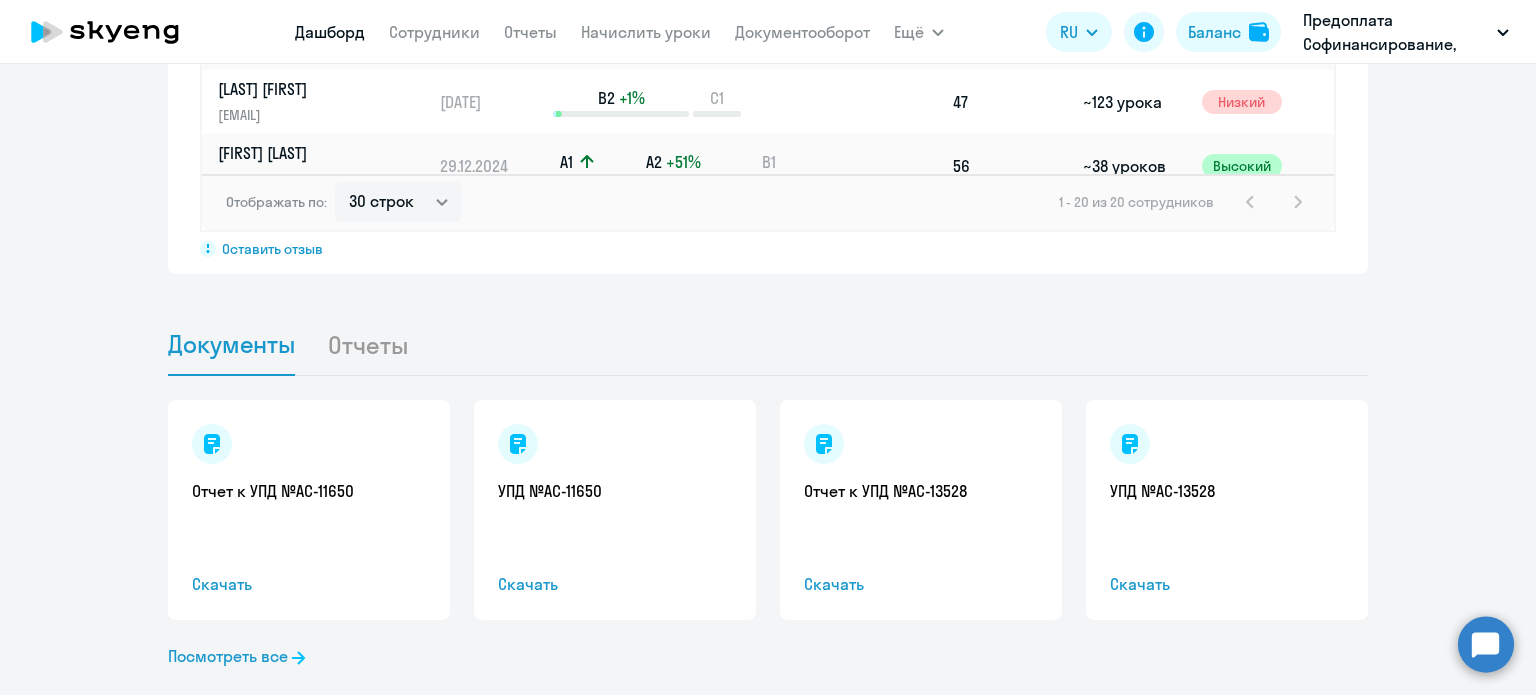 click on "Отчеты" 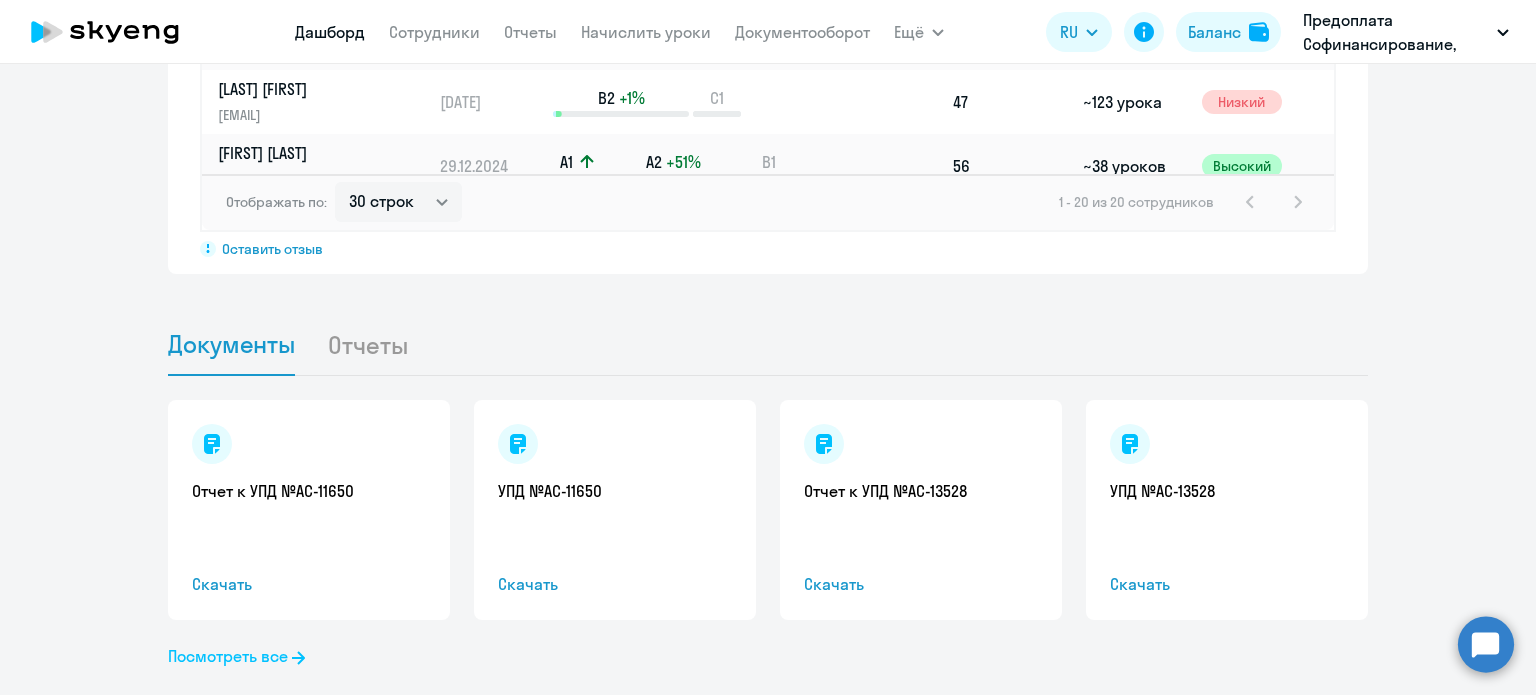 click on "Посмотреть все" 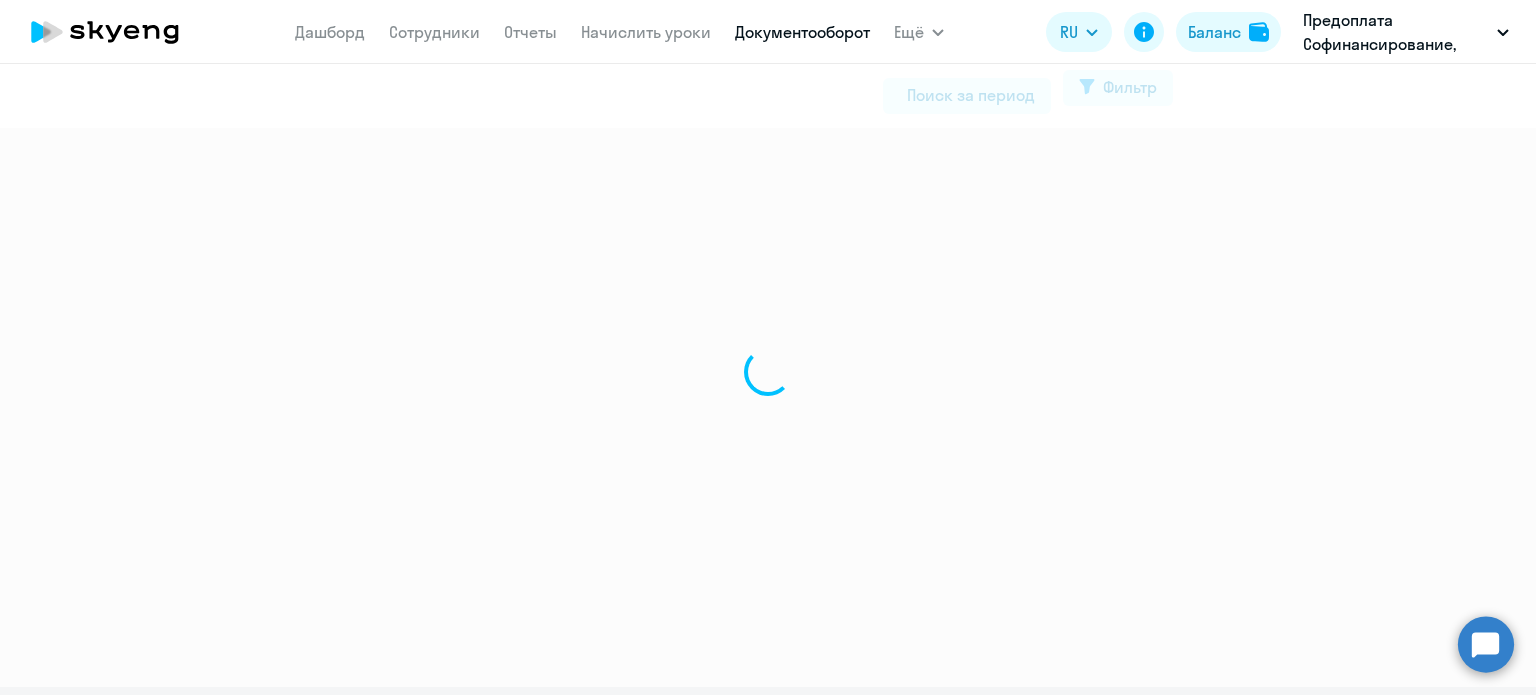 scroll, scrollTop: 0, scrollLeft: 0, axis: both 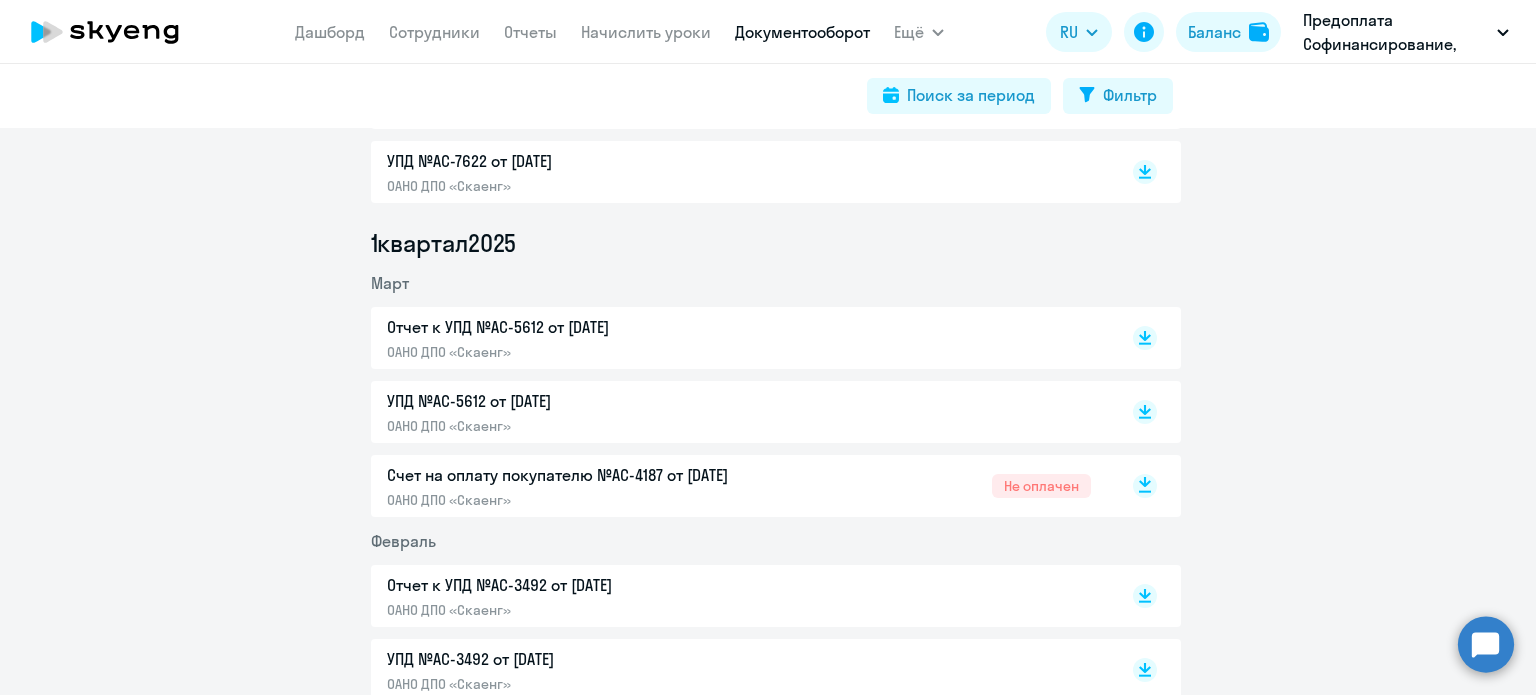 click 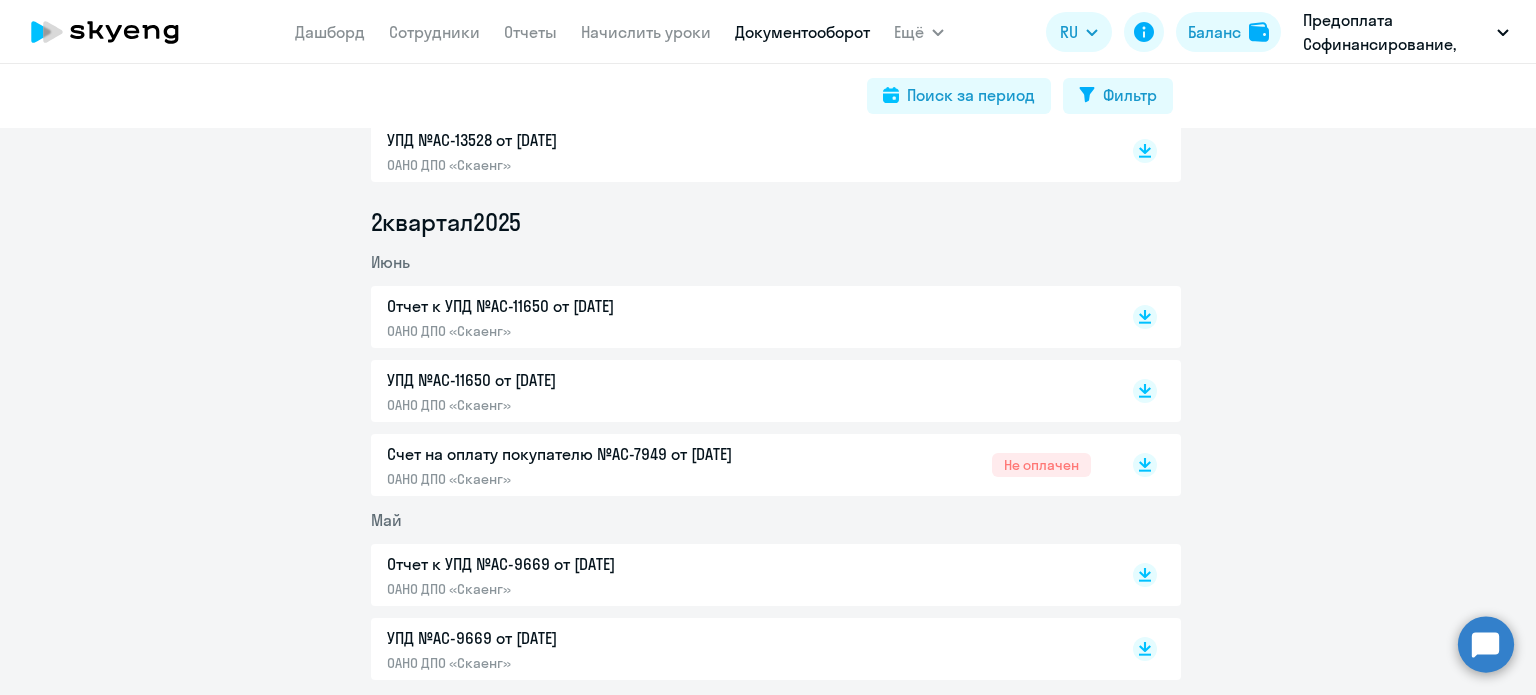 scroll, scrollTop: 500, scrollLeft: 0, axis: vertical 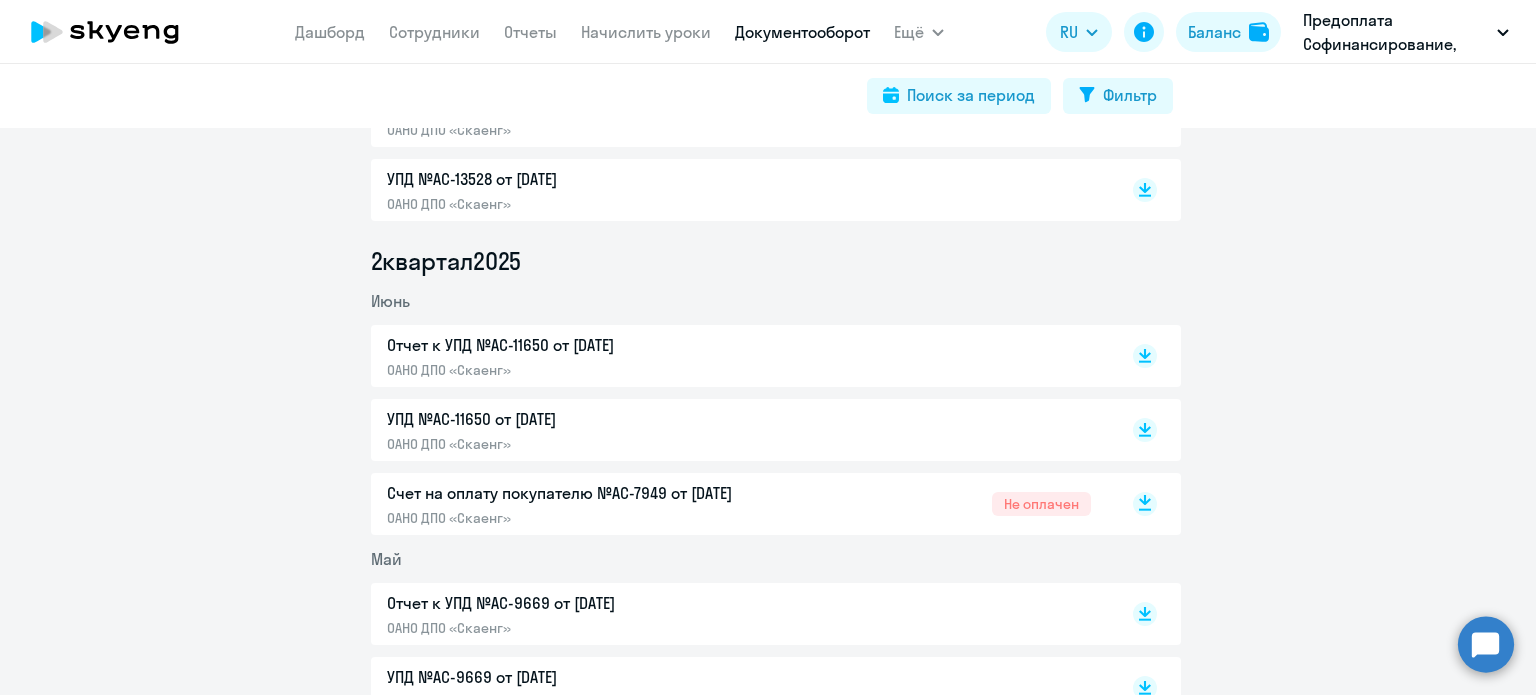 click 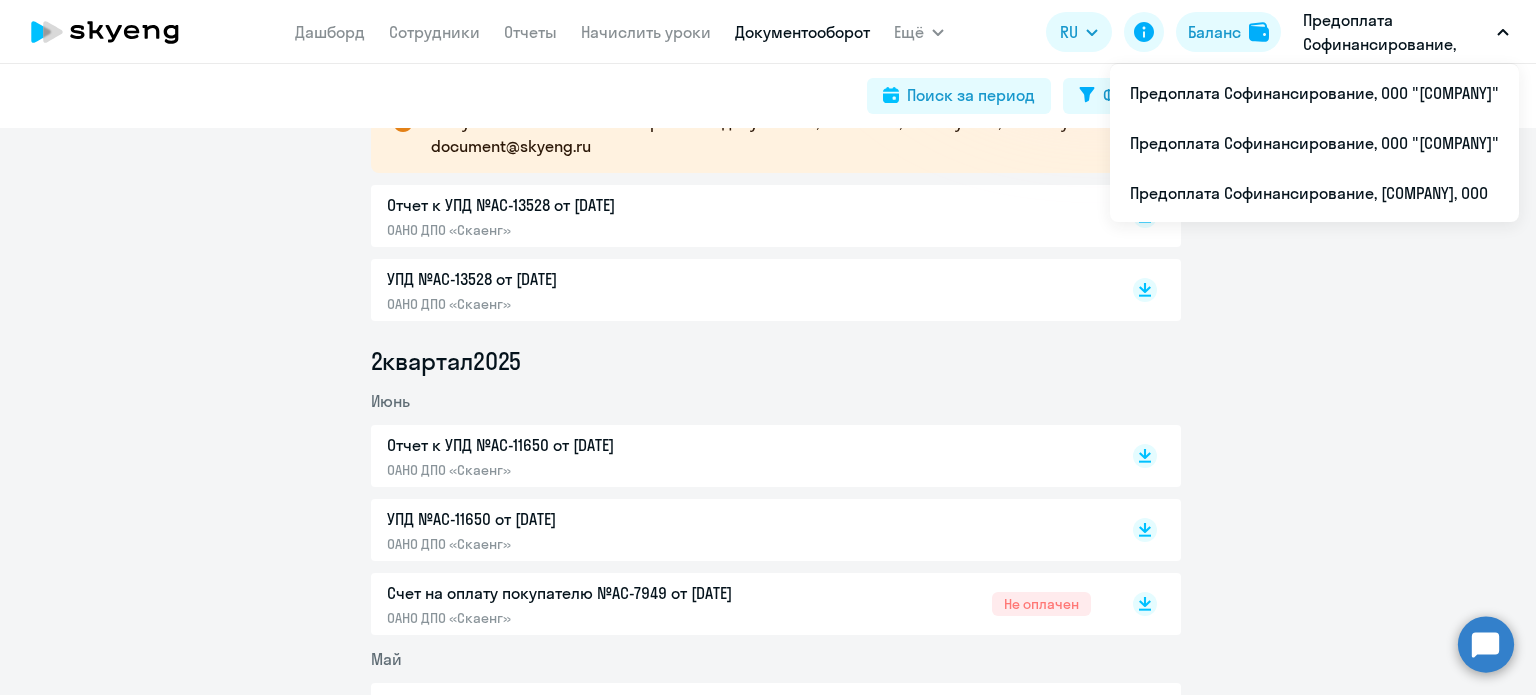 scroll, scrollTop: 200, scrollLeft: 0, axis: vertical 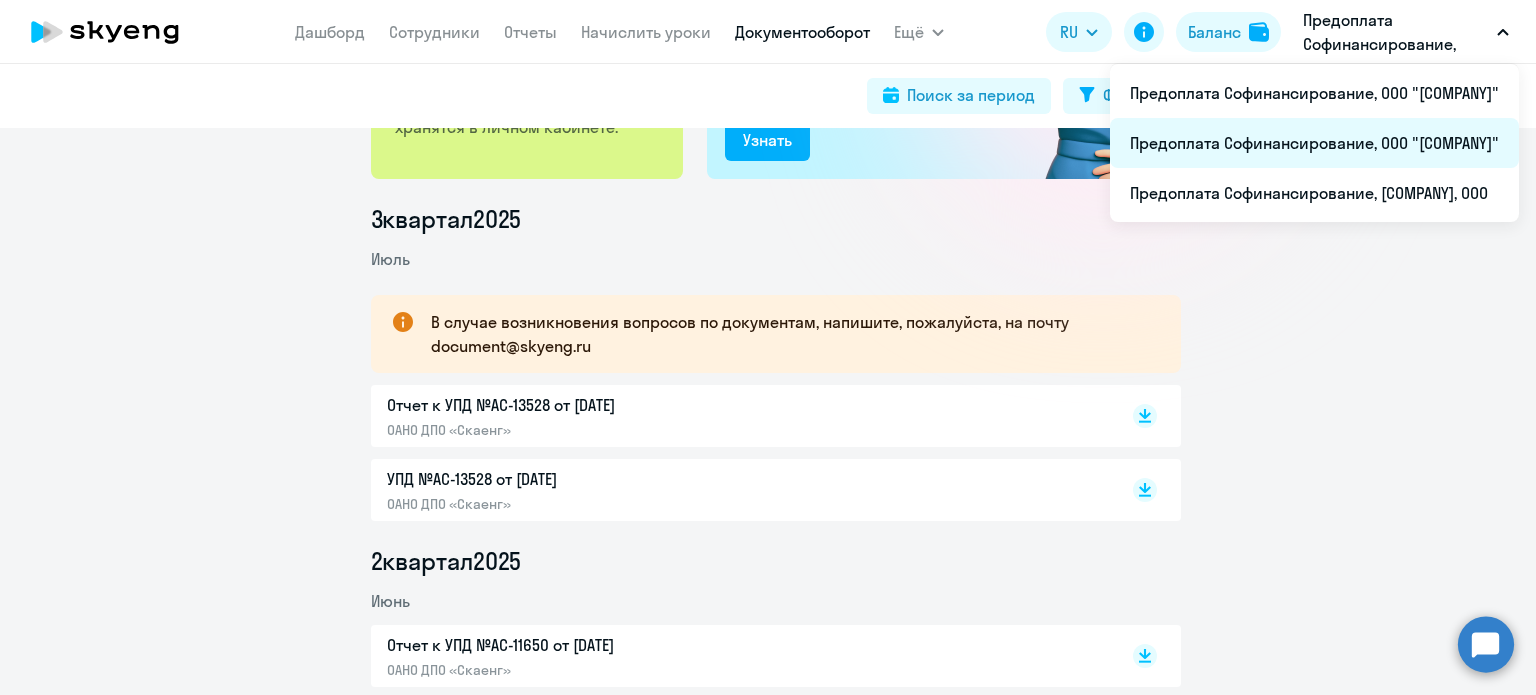 click on "Предоплата Софинансирование, ООО "[COMPANY]"" at bounding box center [1314, 143] 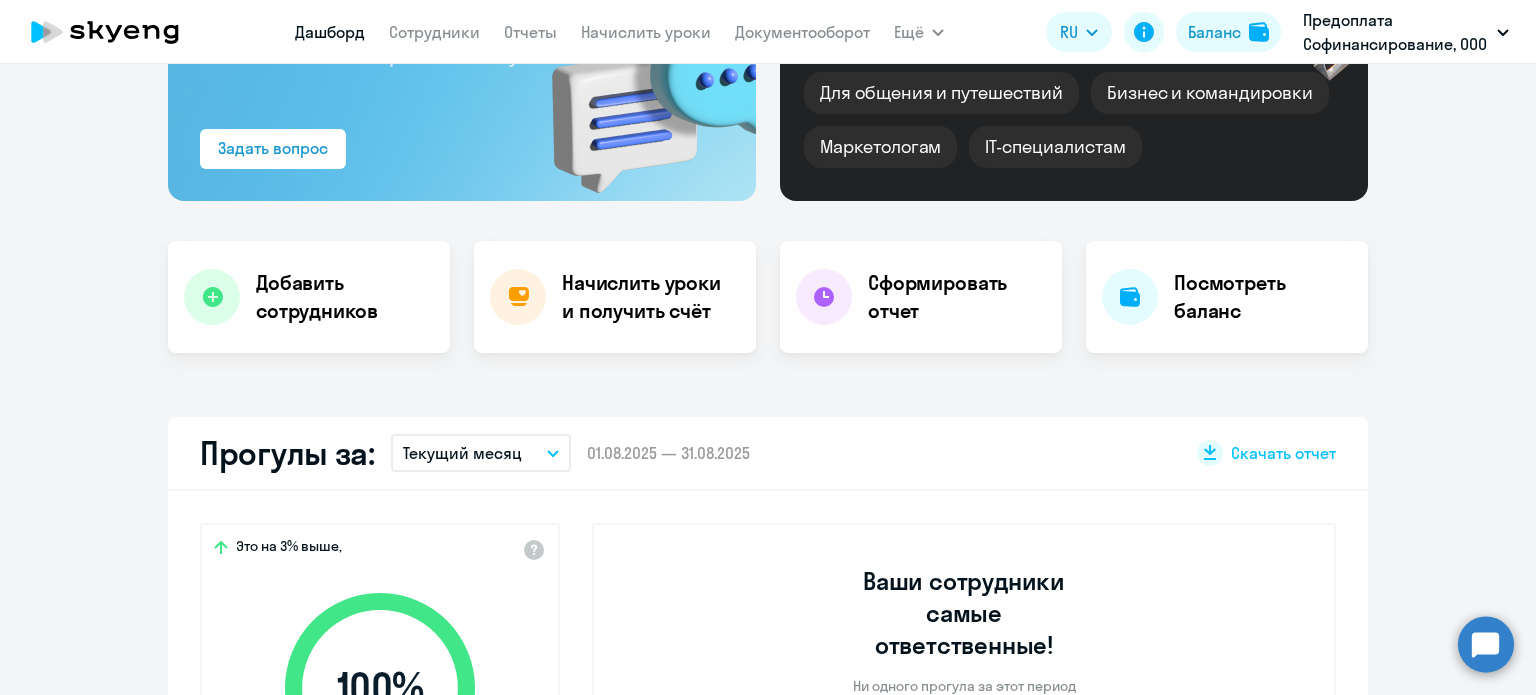 scroll, scrollTop: 300, scrollLeft: 0, axis: vertical 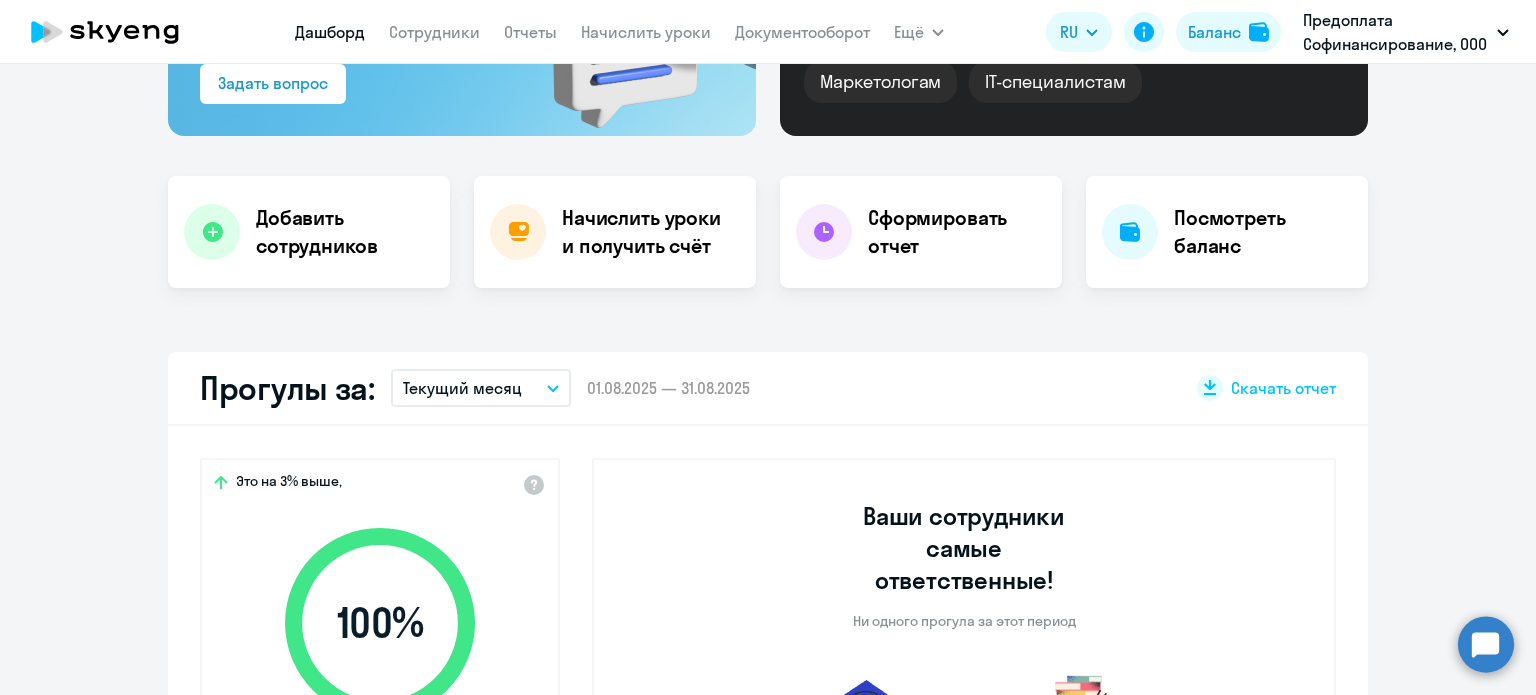 select on "30" 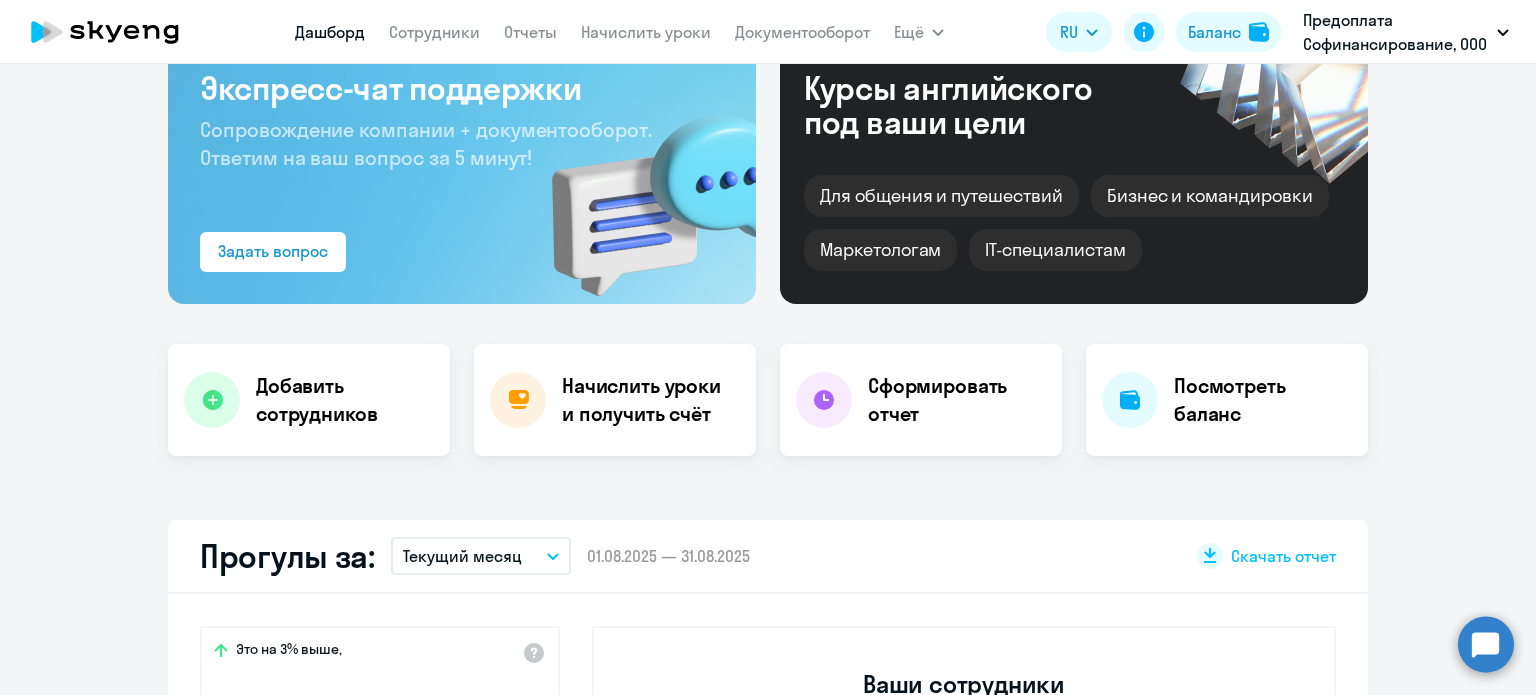 scroll, scrollTop: 0, scrollLeft: 0, axis: both 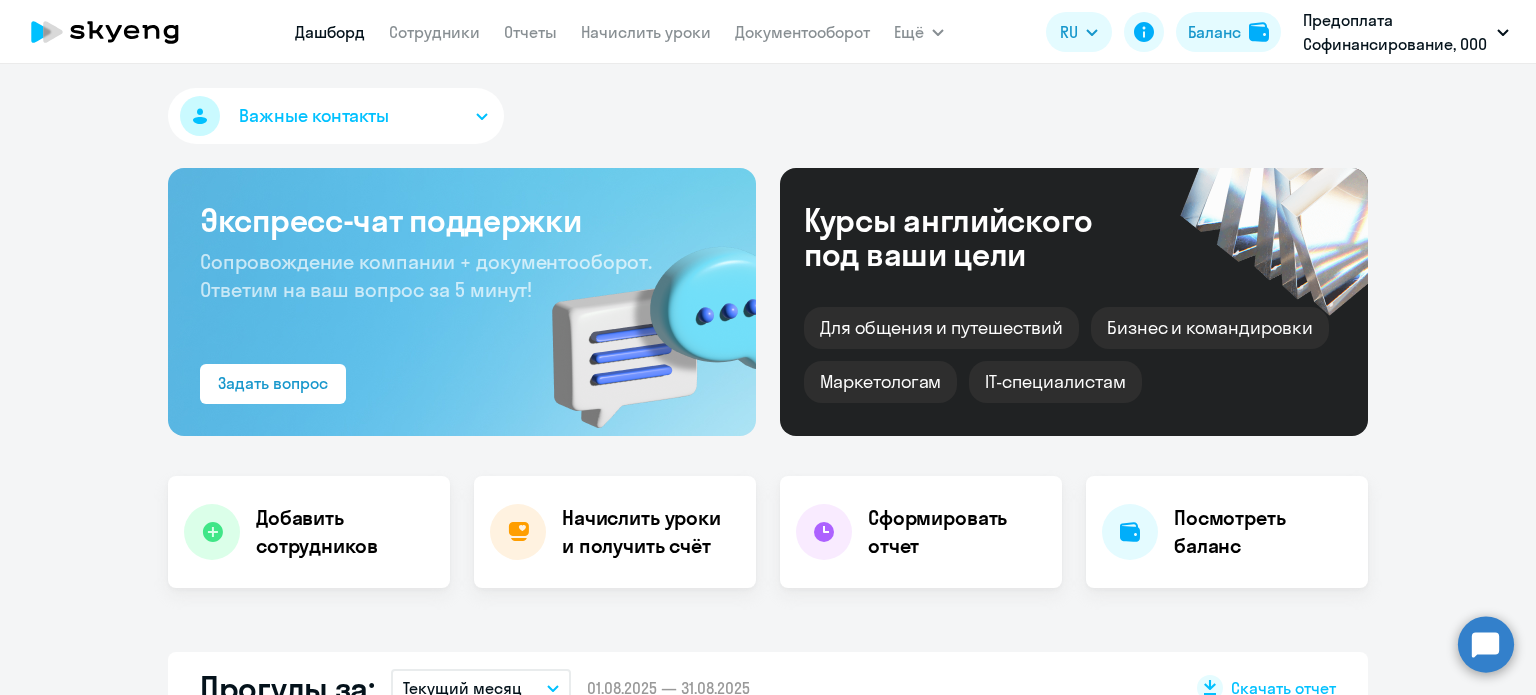 click on "Документооборот" at bounding box center (802, 32) 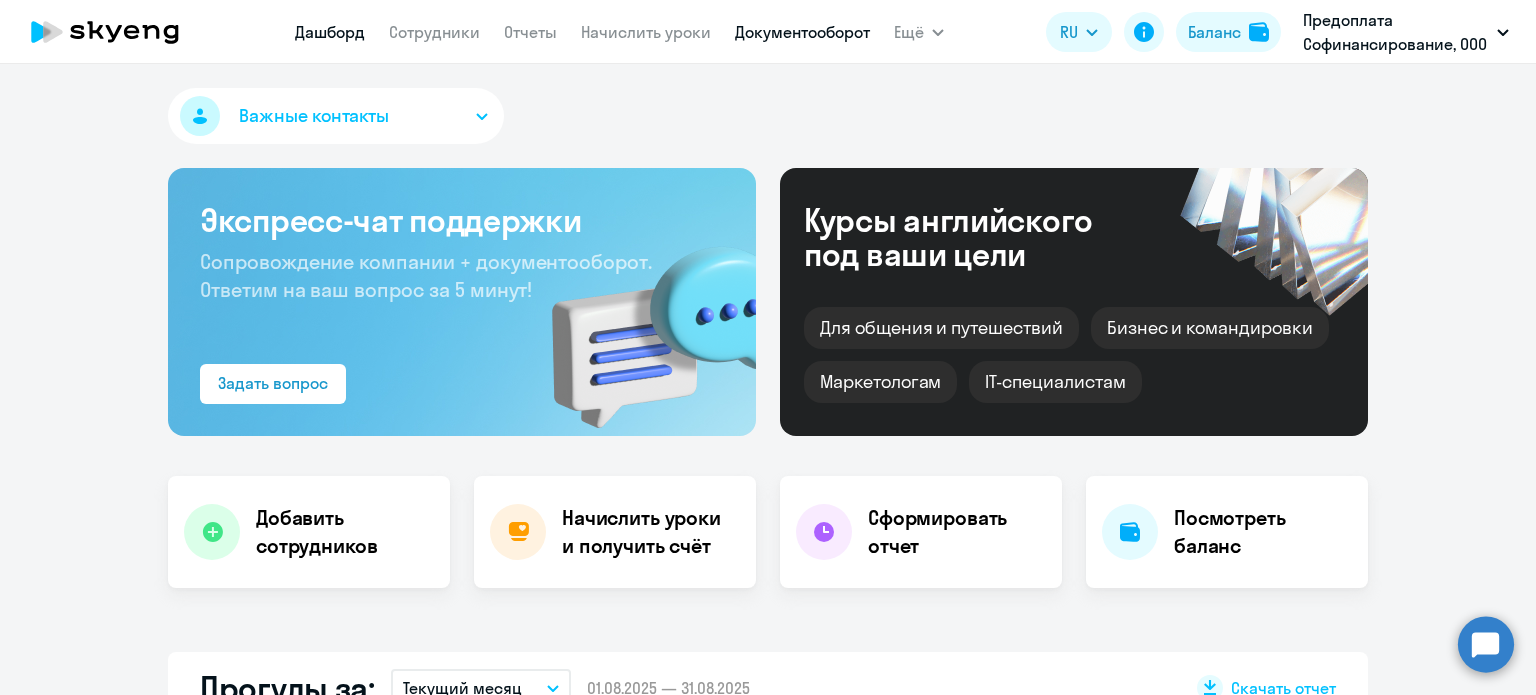 click on "Документооборот" at bounding box center (802, 32) 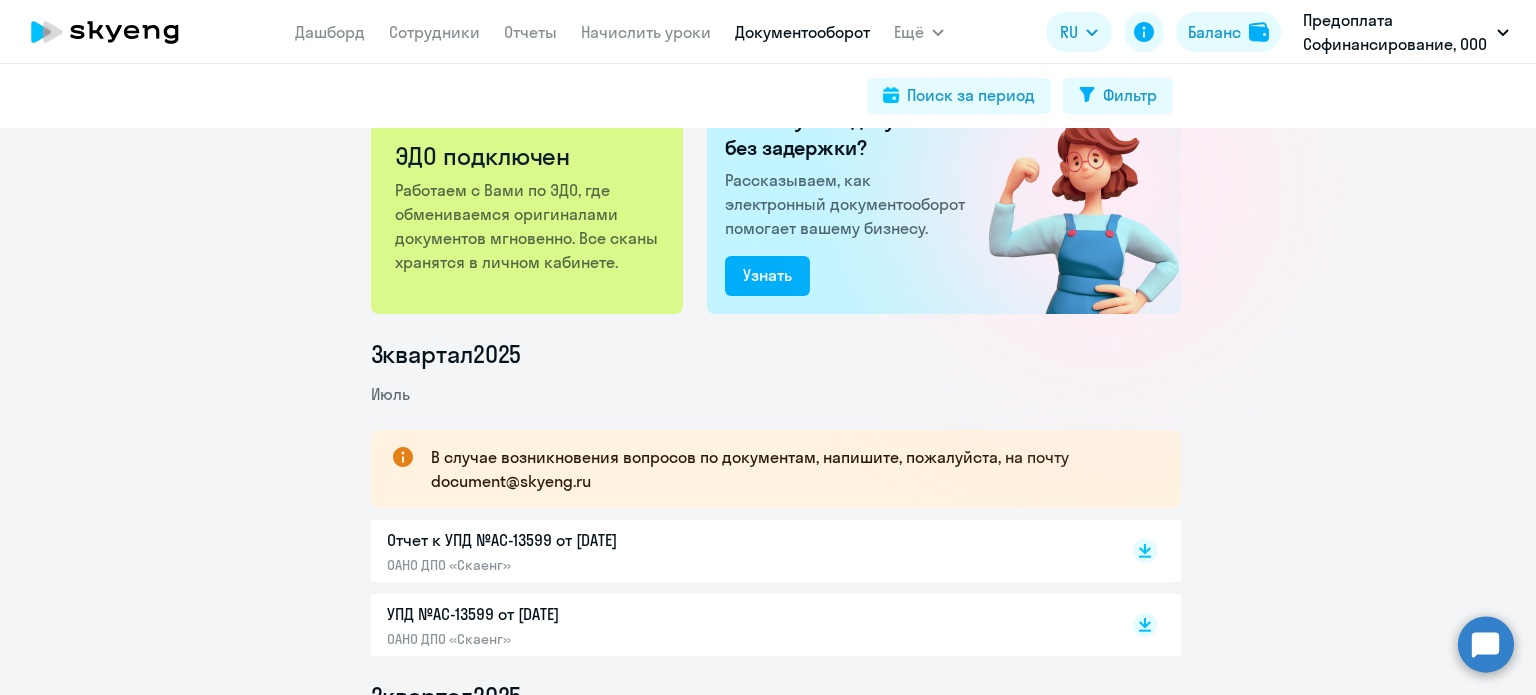scroll, scrollTop: 100, scrollLeft: 0, axis: vertical 